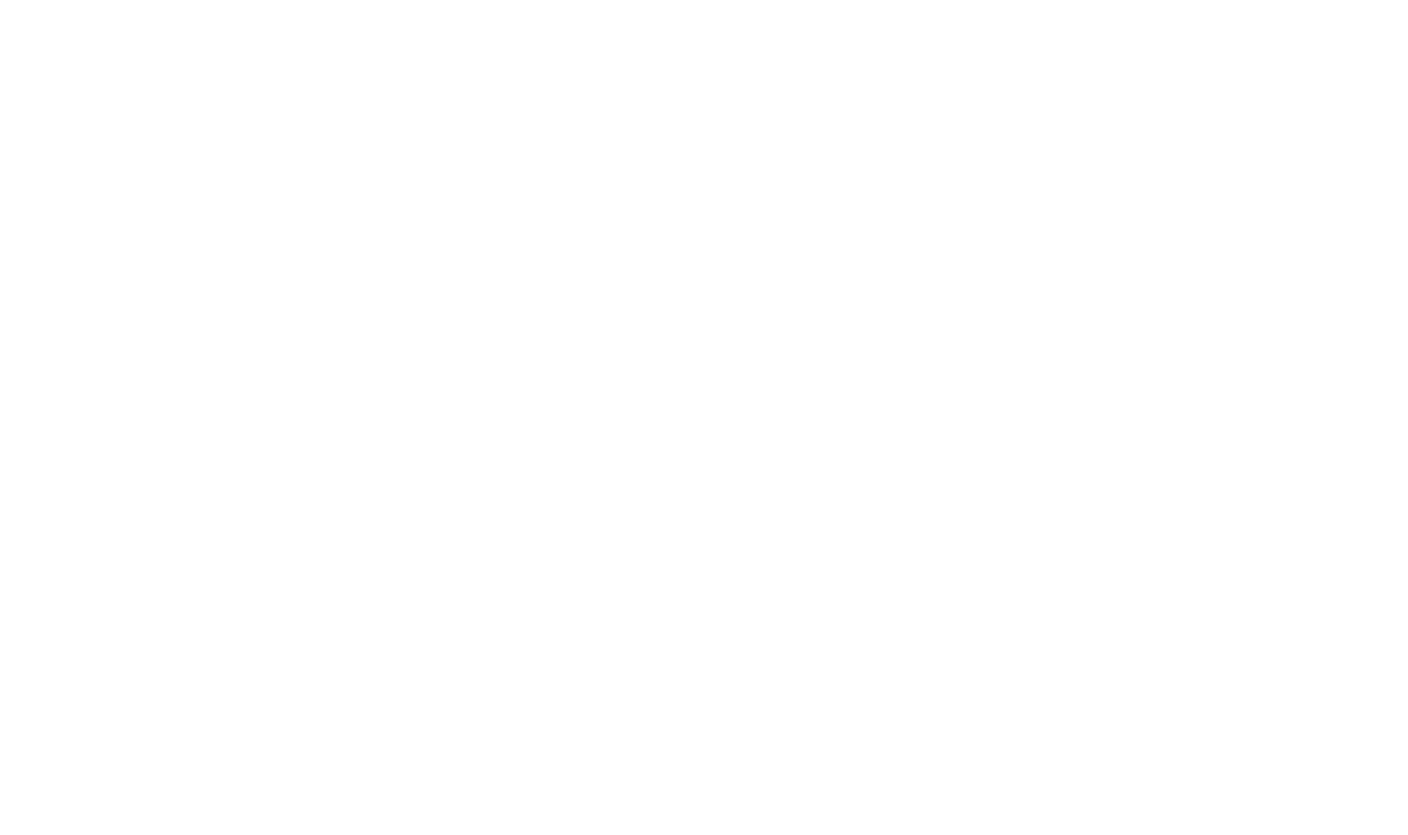 scroll, scrollTop: 0, scrollLeft: 0, axis: both 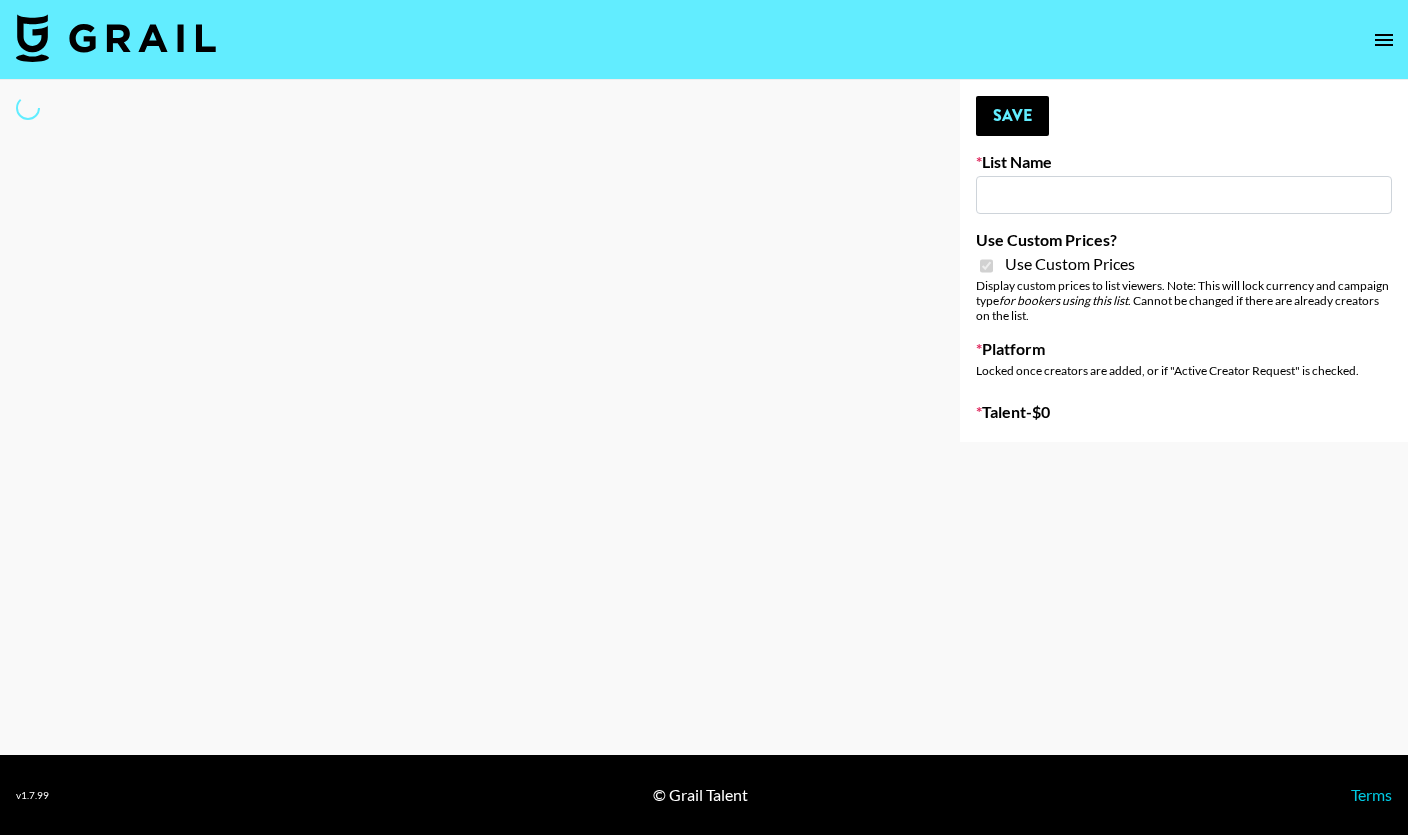 type on "Airbrush Glow Filter - USA TikTok" 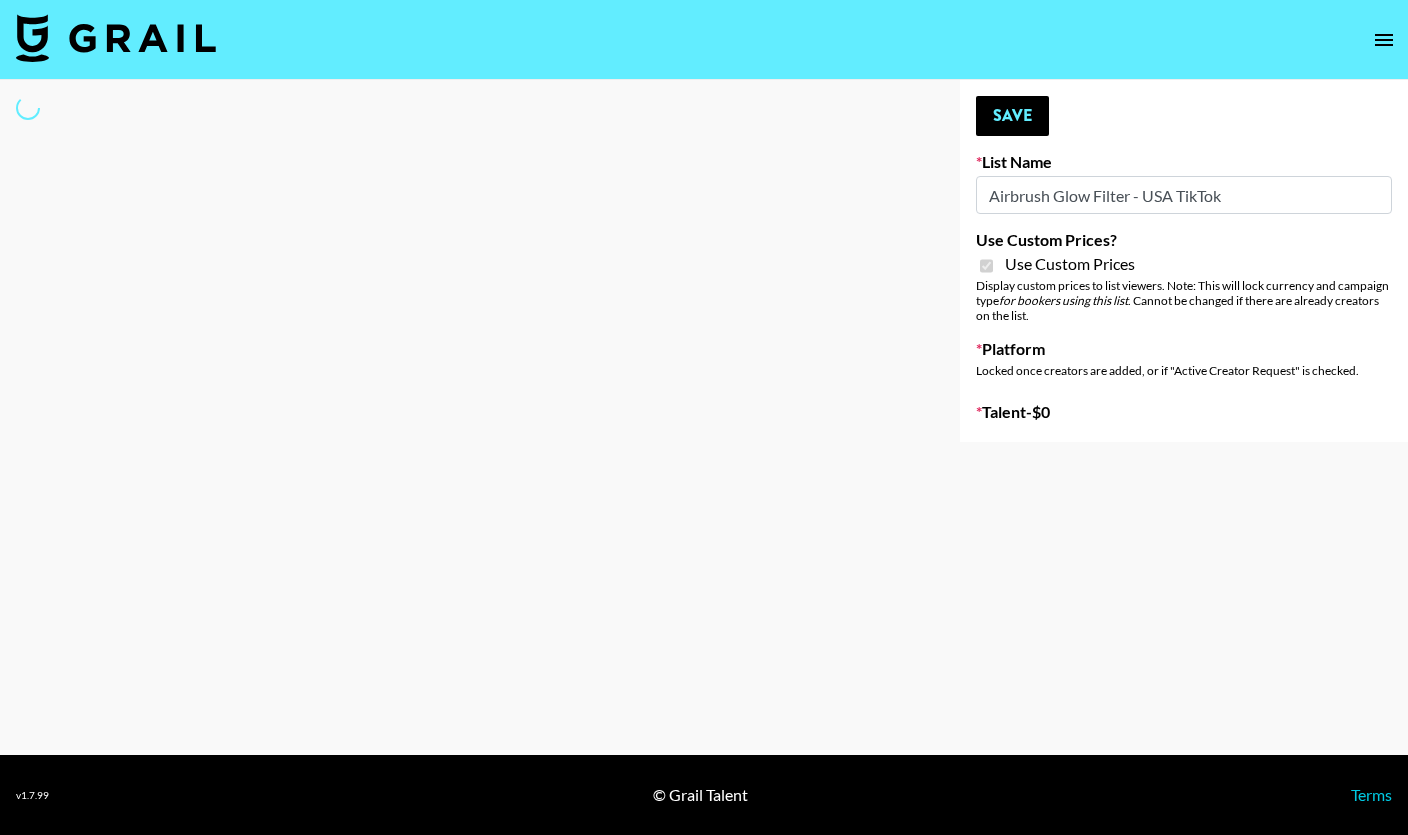 select on "Brand" 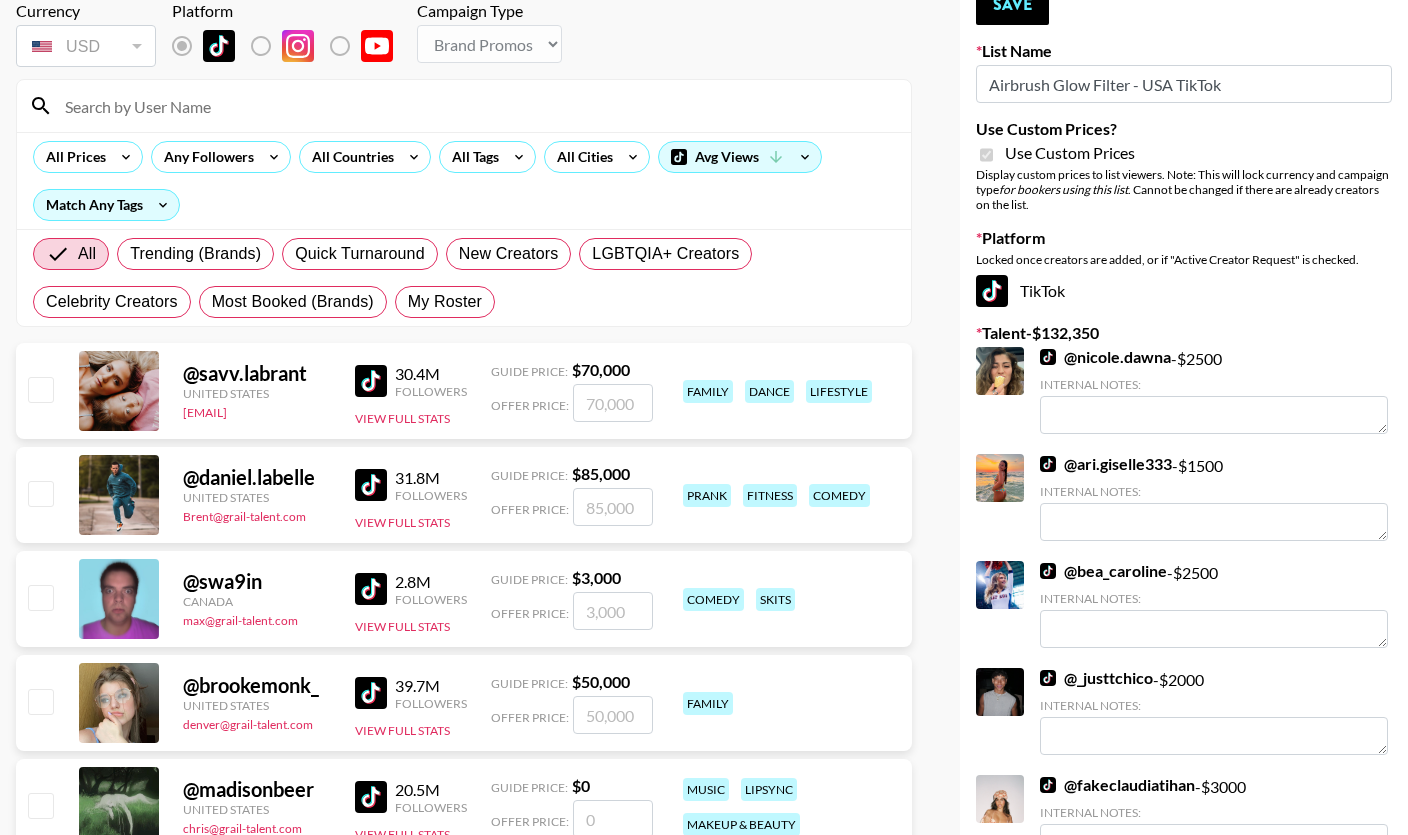 scroll, scrollTop: 0, scrollLeft: 0, axis: both 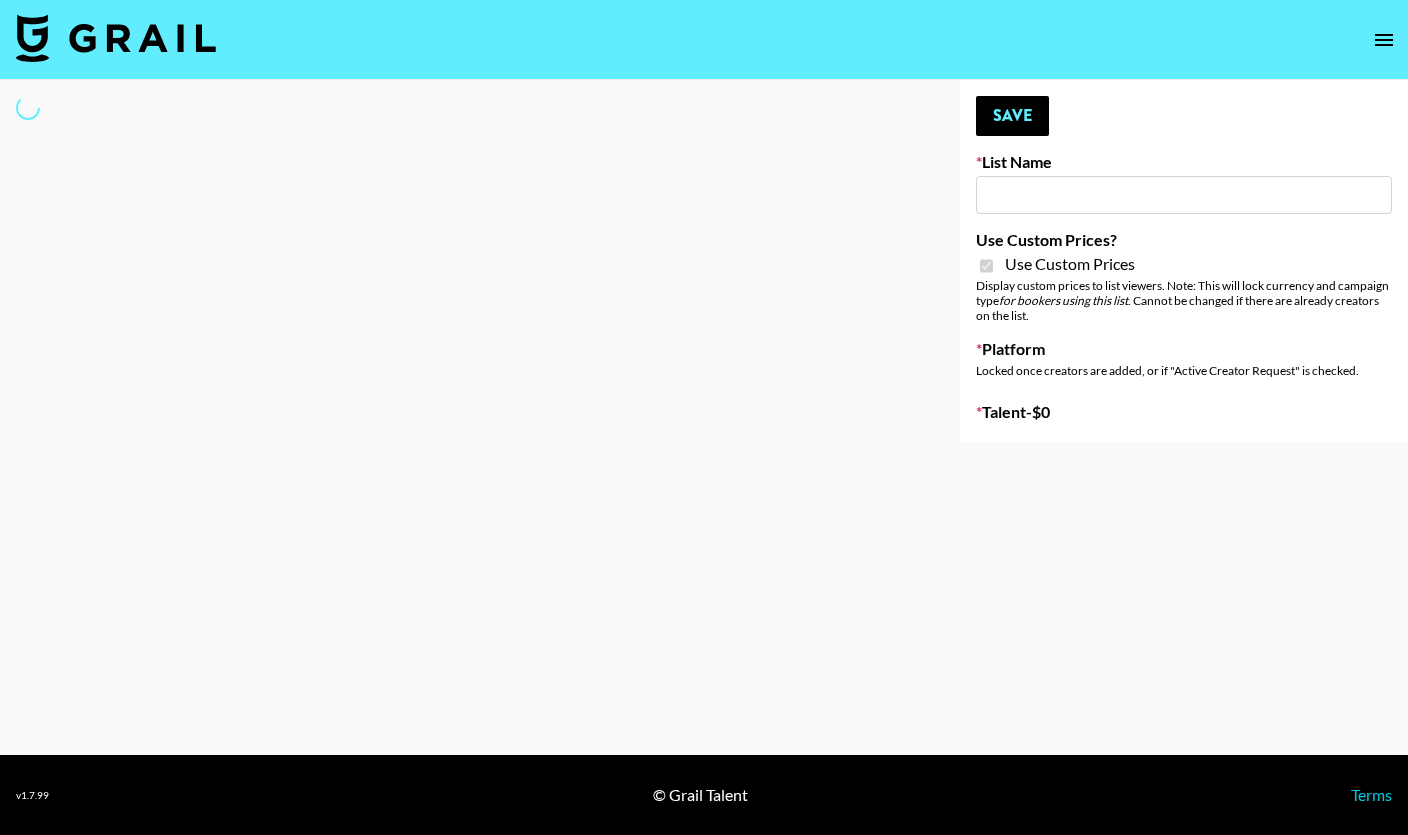 type on "AirBrush Glow Filter - USA - IG" 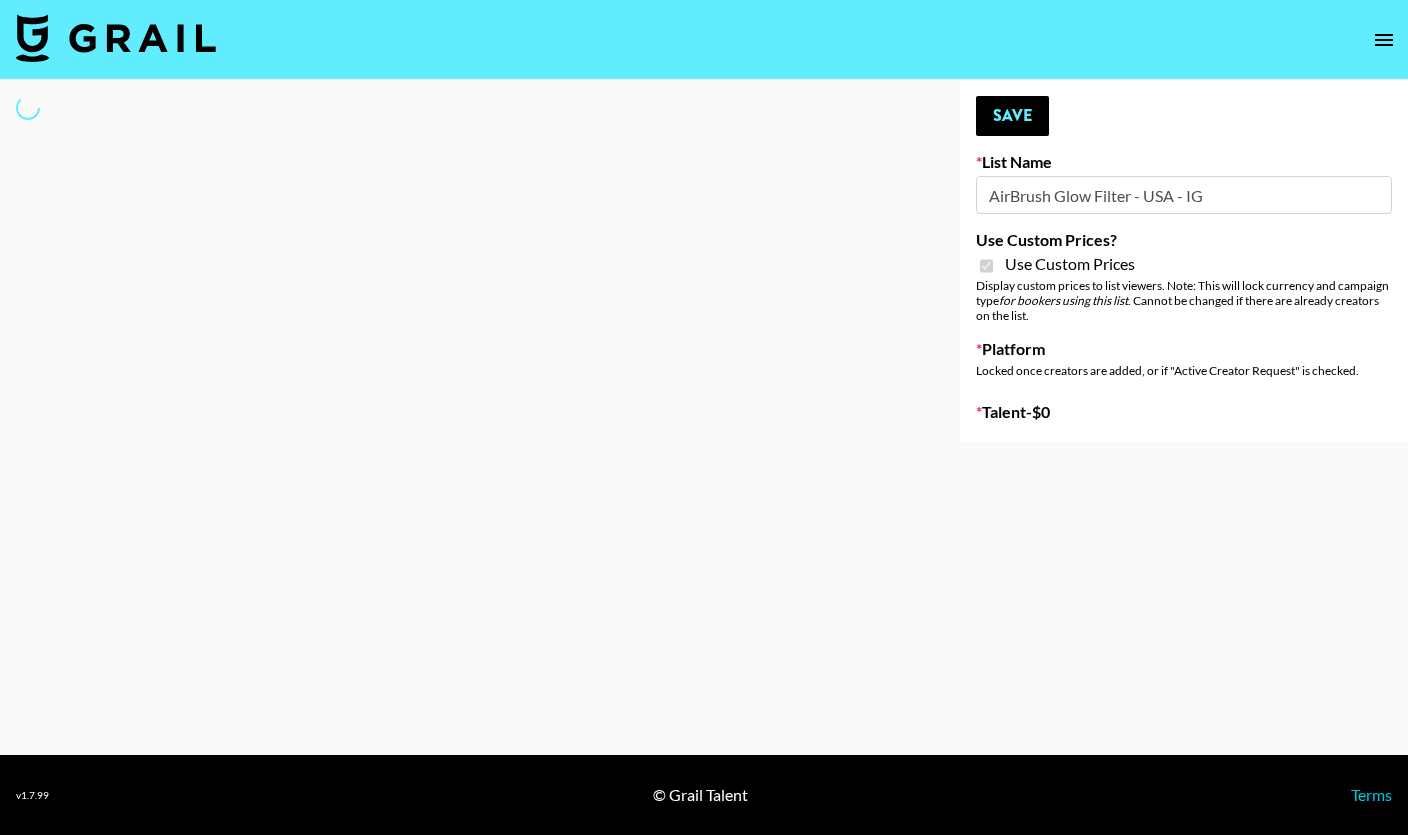 select on "Brand" 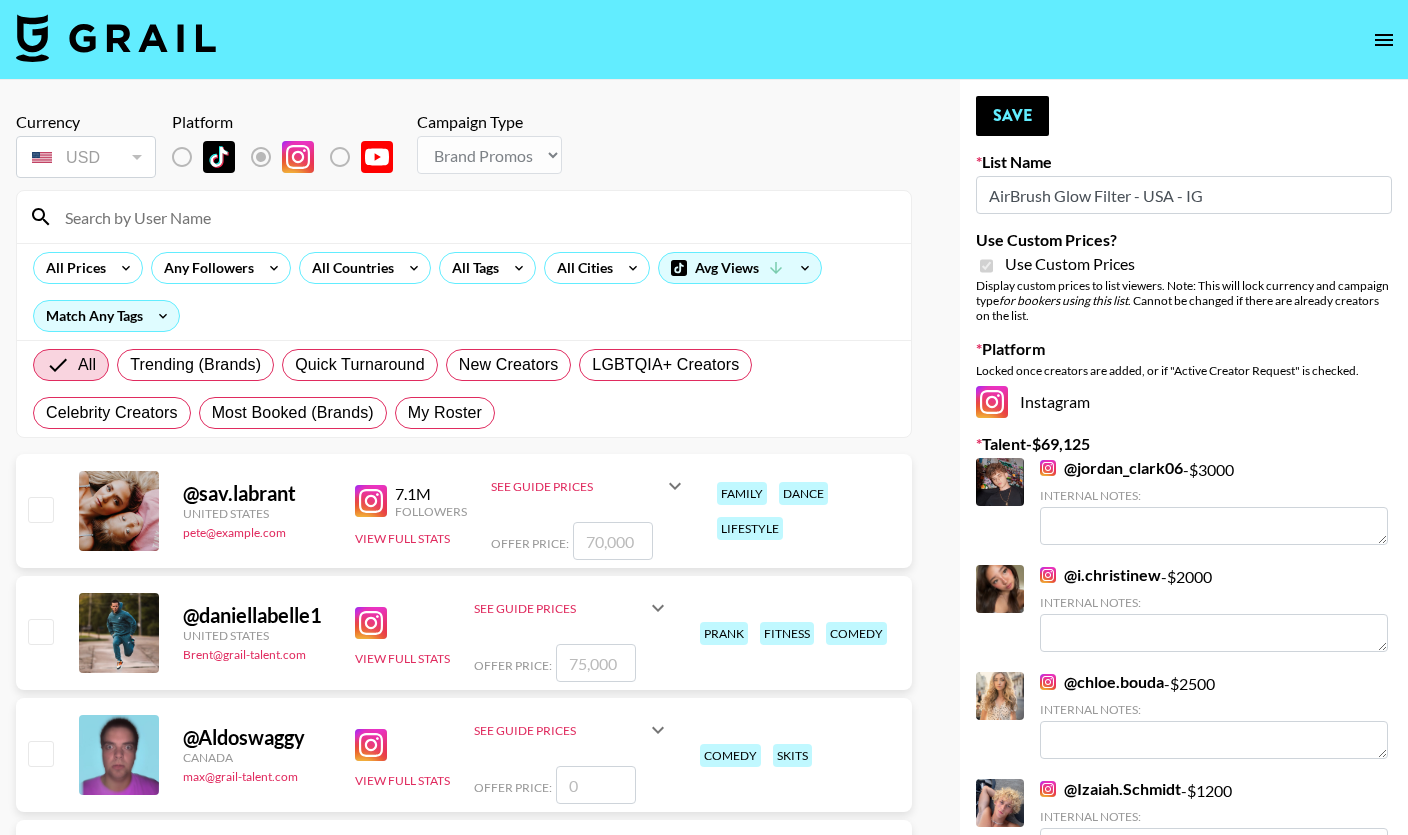 click at bounding box center [476, 217] 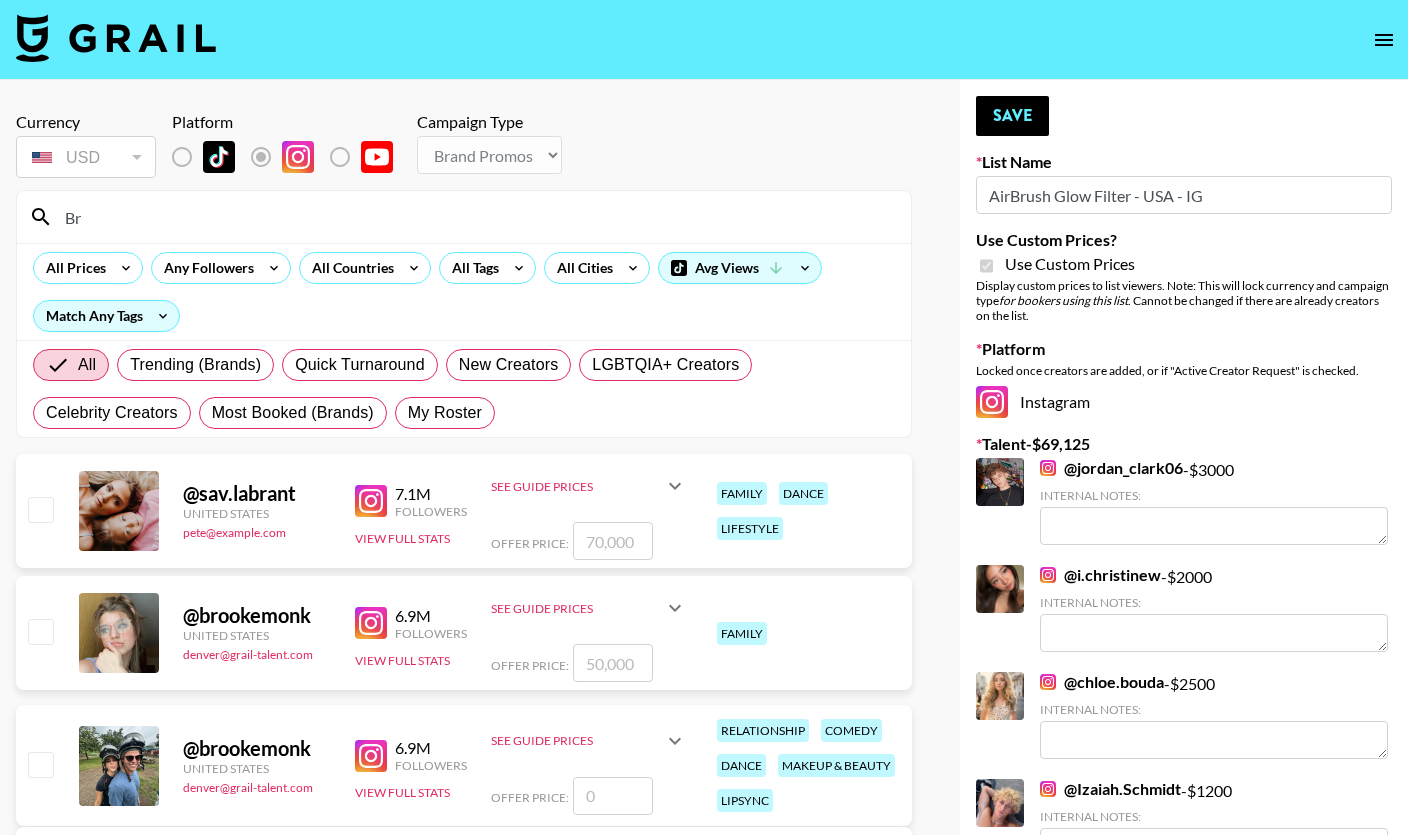 type on "B" 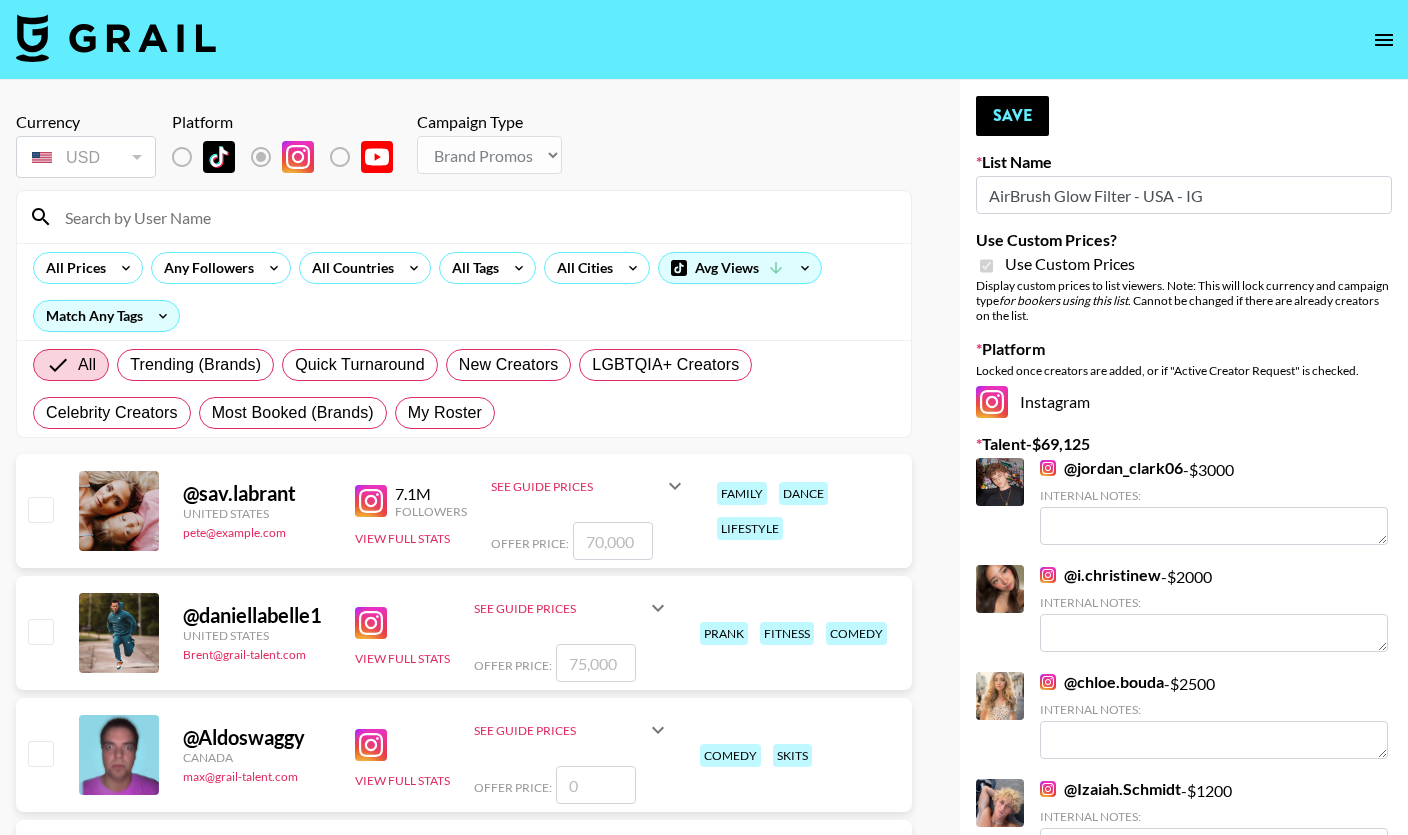 click at bounding box center (476, 217) 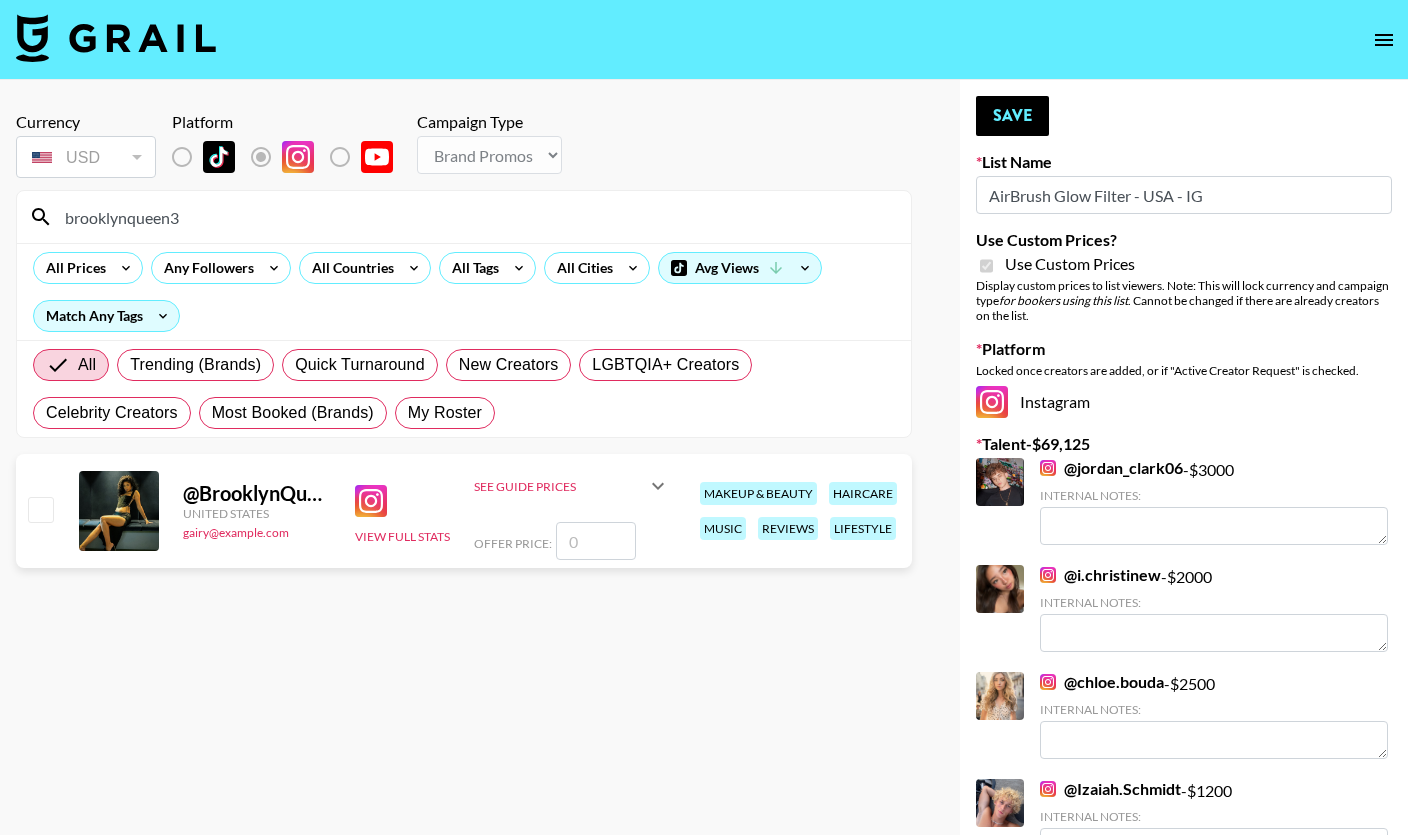 type on "brooklynqueen3" 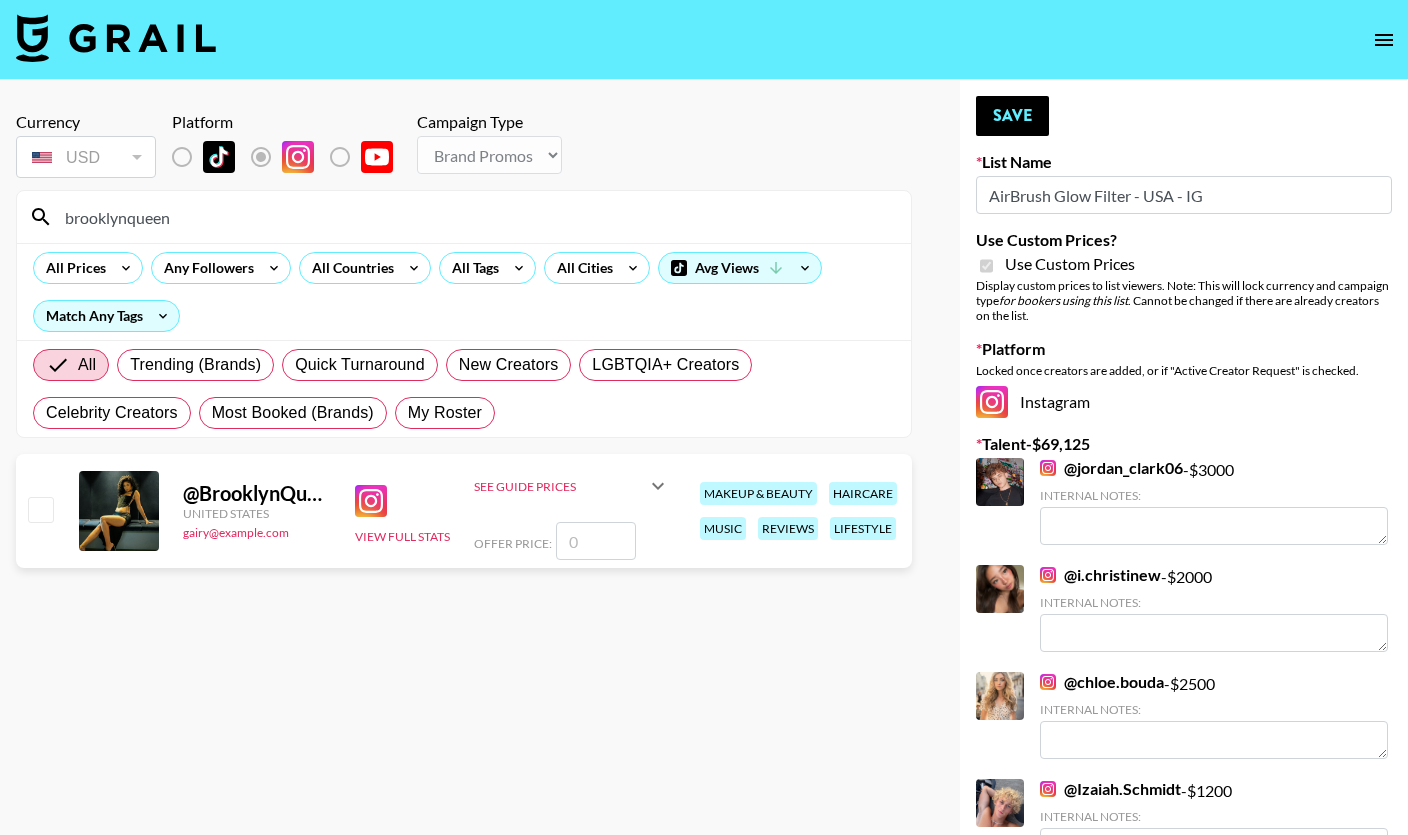 type on "brooklynqueen" 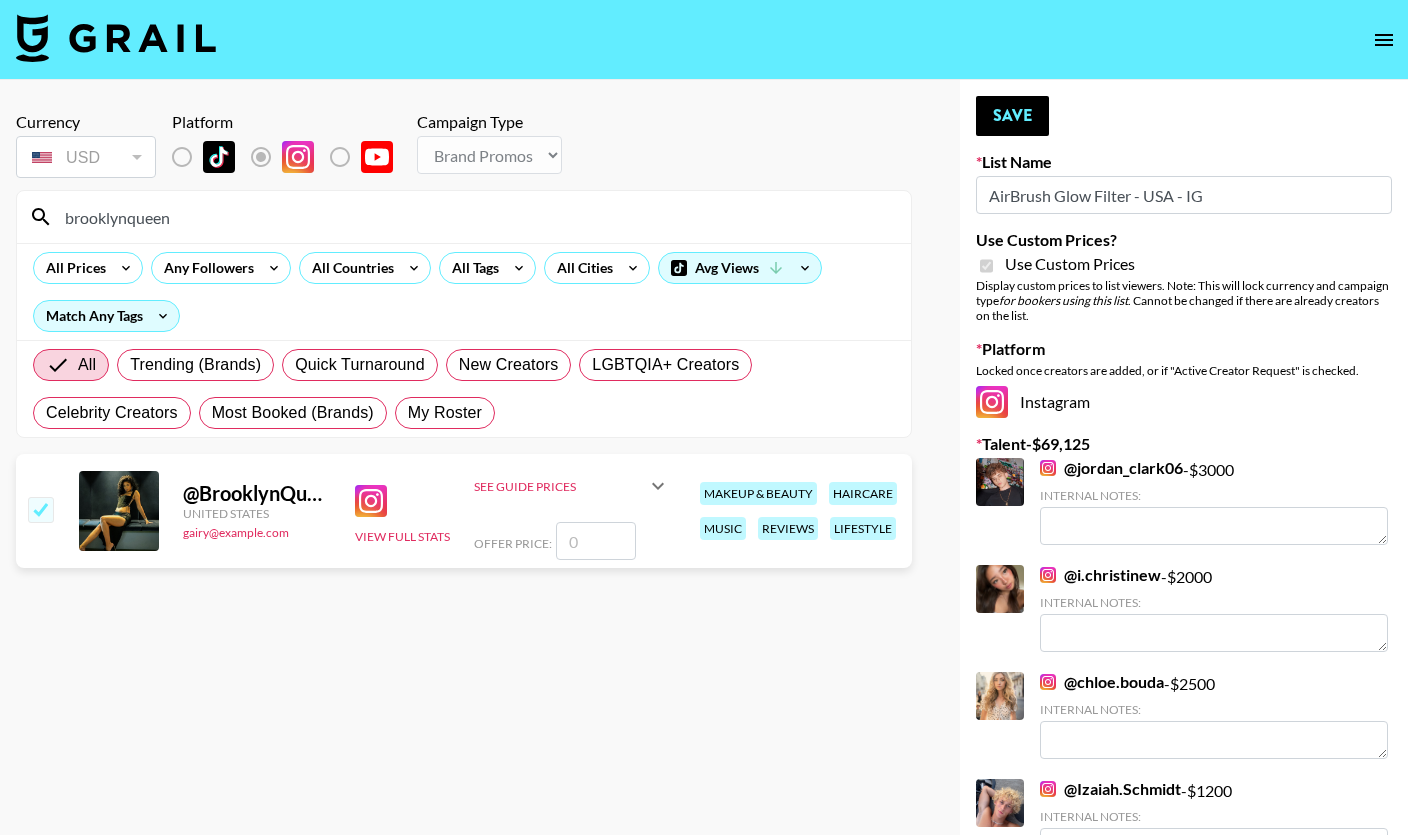 type on "7" 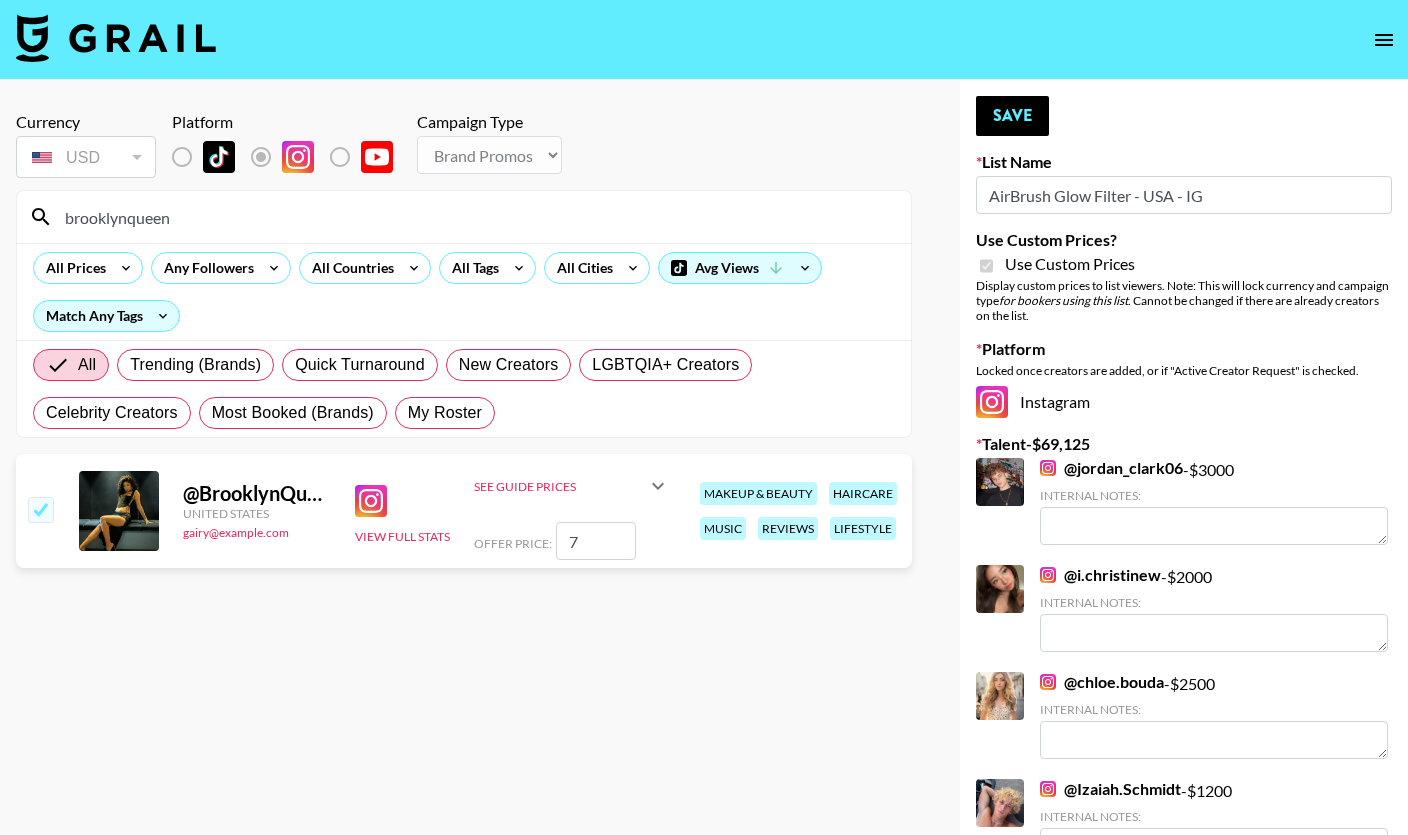 checkbox on "true" 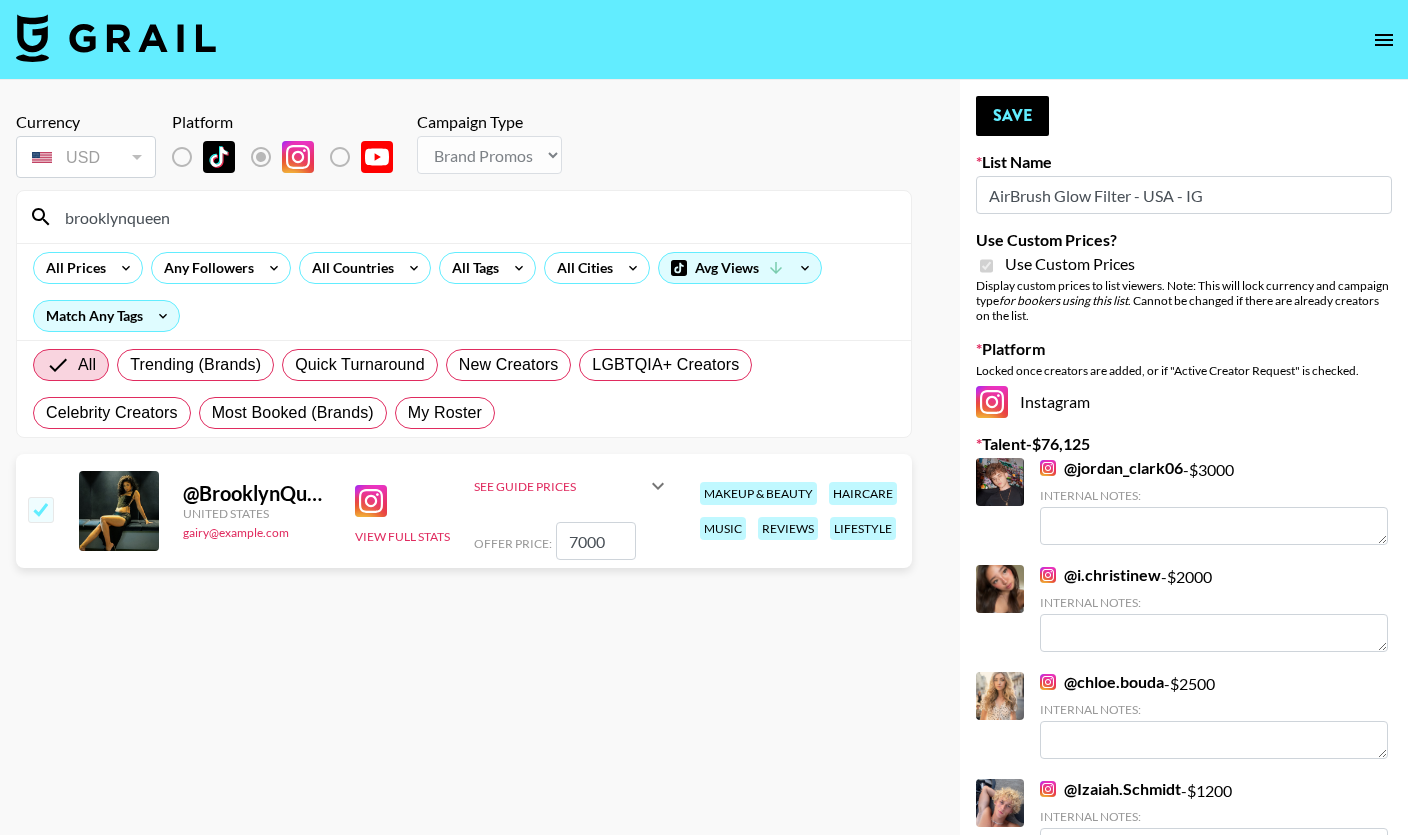 type on "7000" 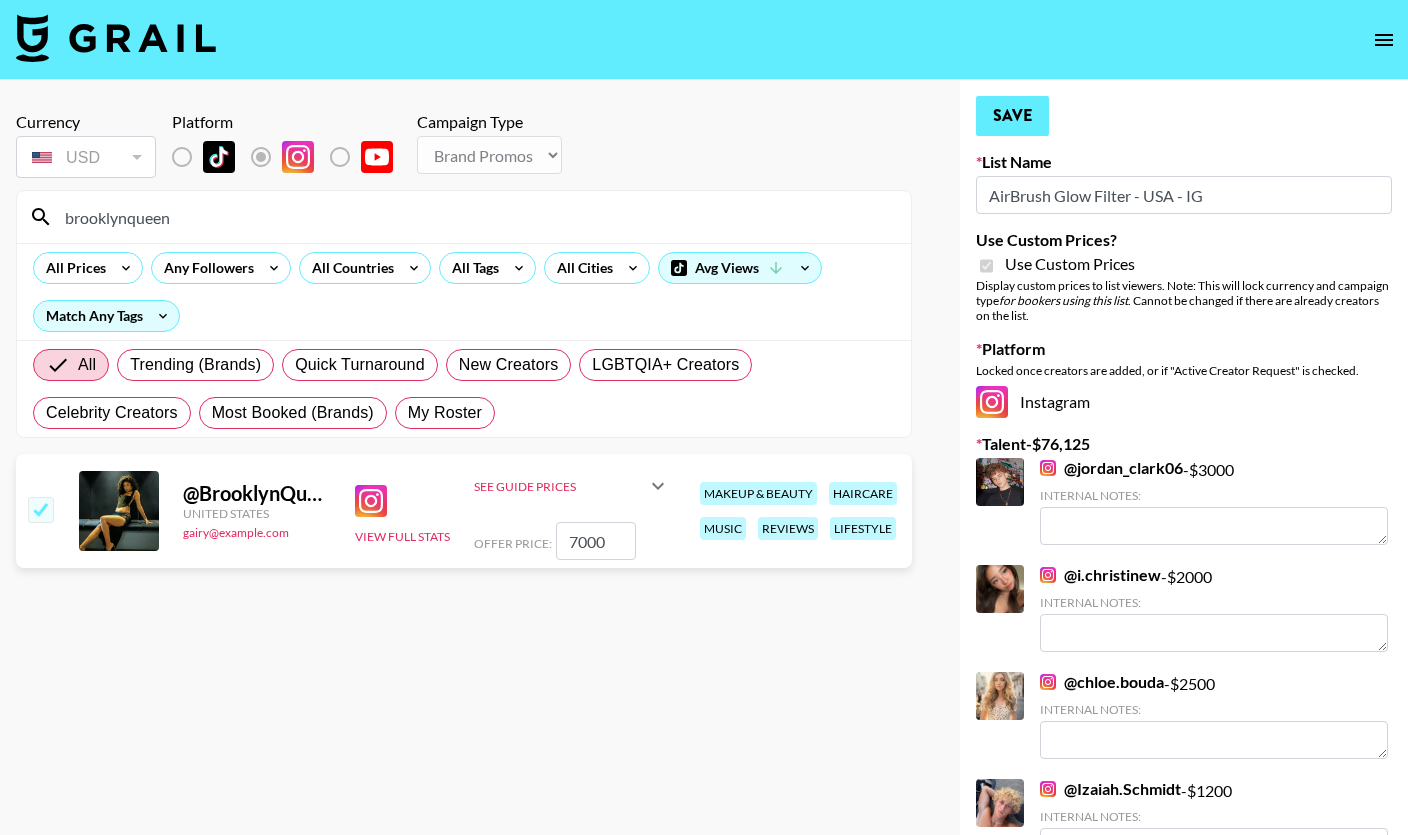 click on "Save" at bounding box center [1012, 116] 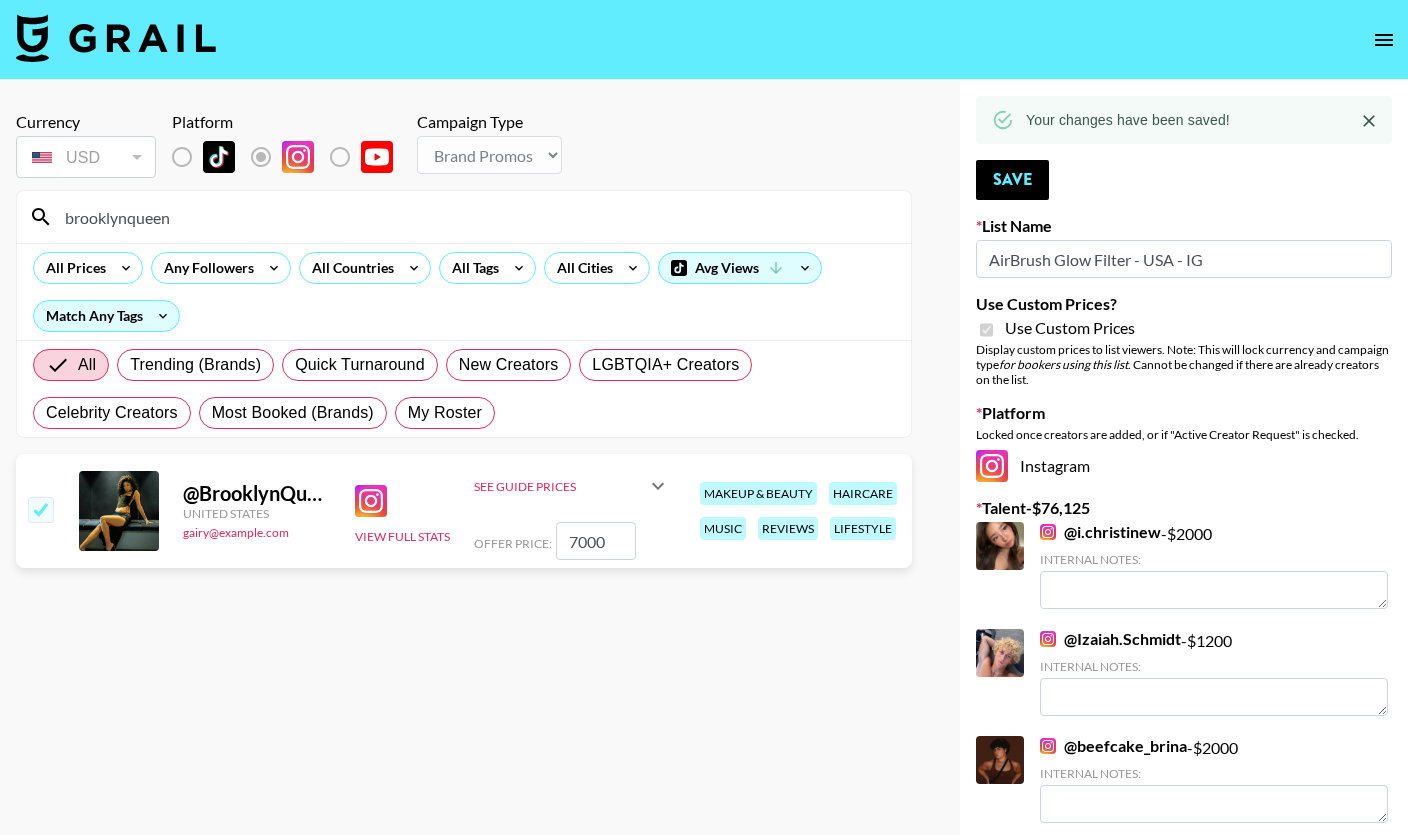 click on "brooklynqueen" at bounding box center (476, 217) 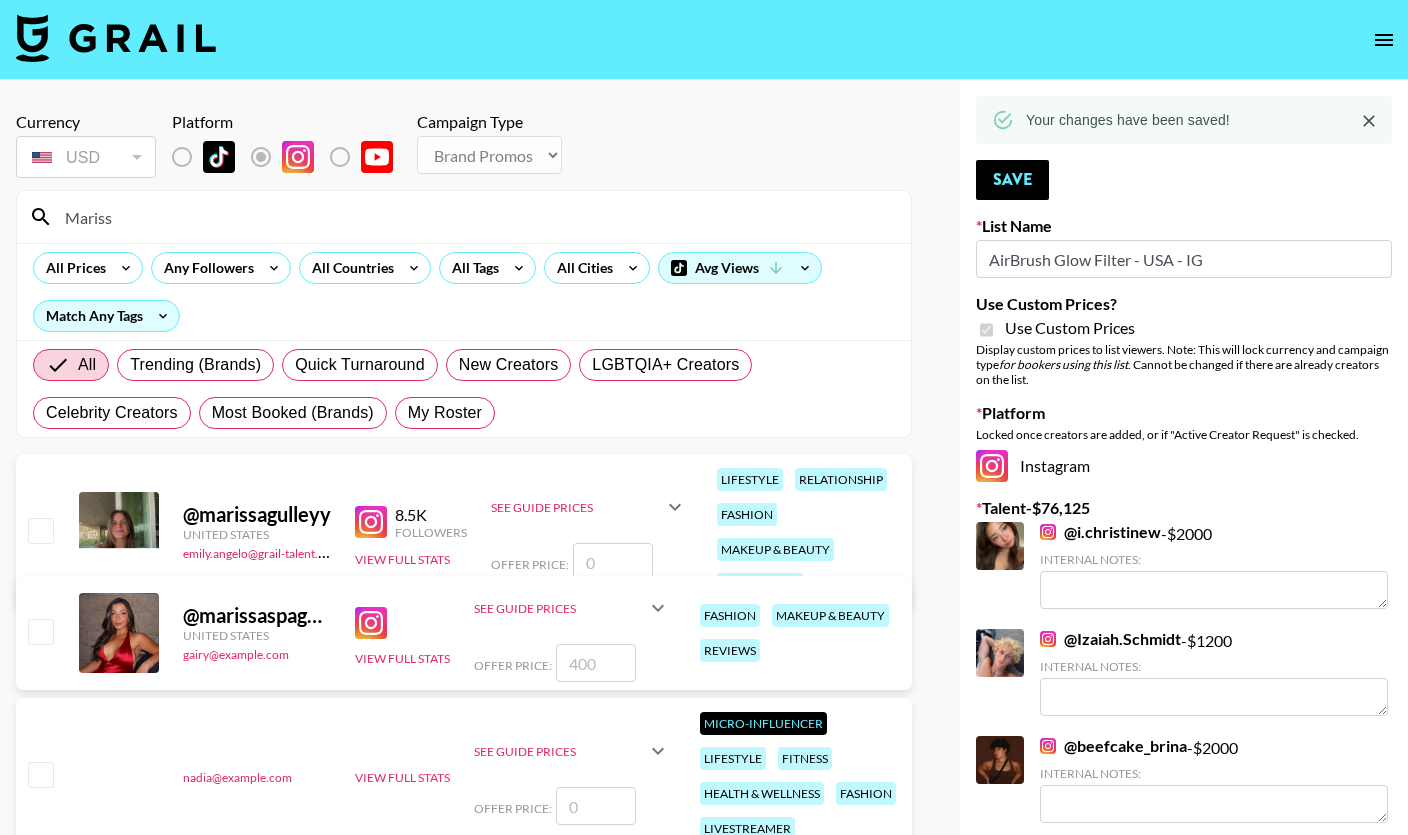 type on "[USERNAME]" 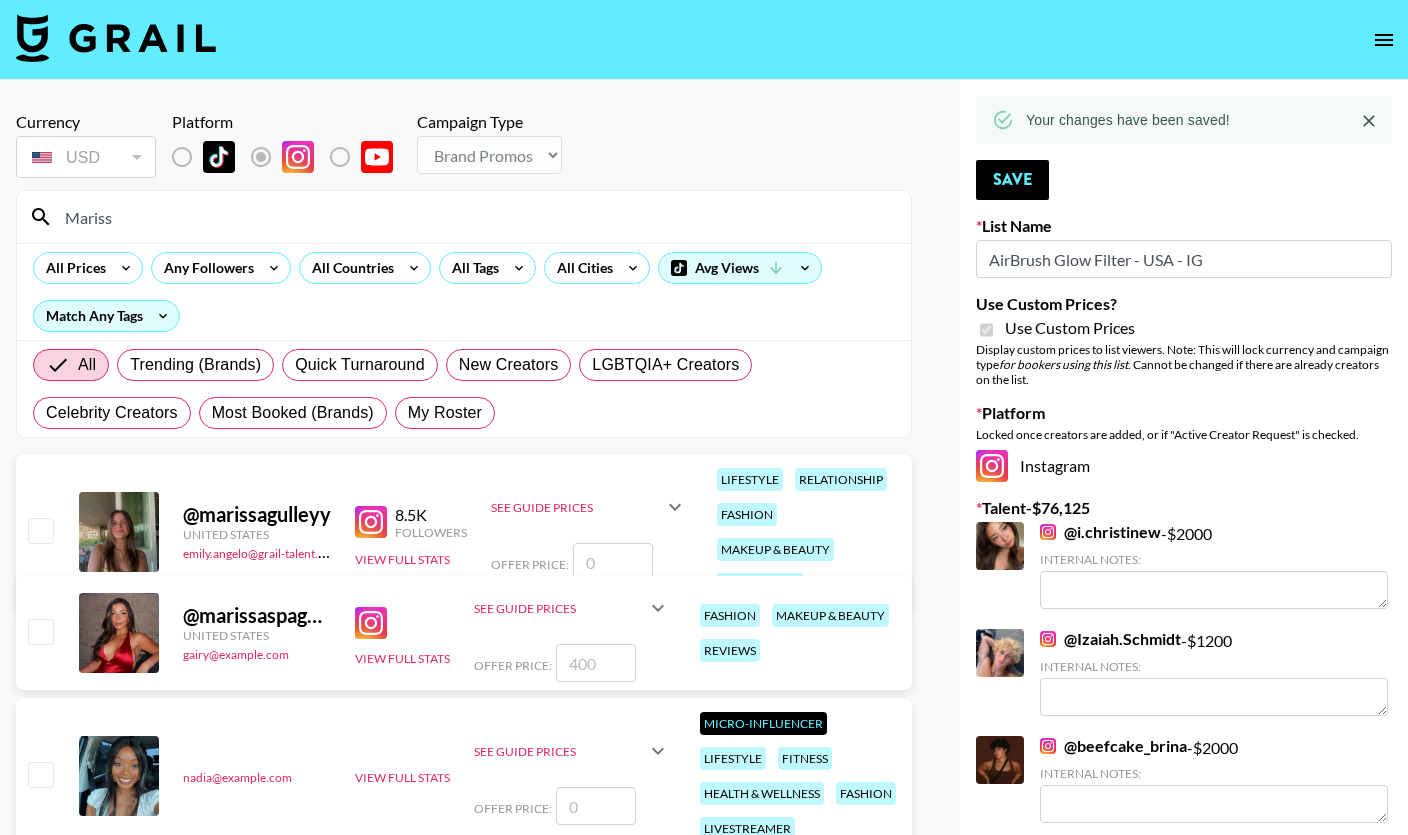 click at bounding box center (40, 631) 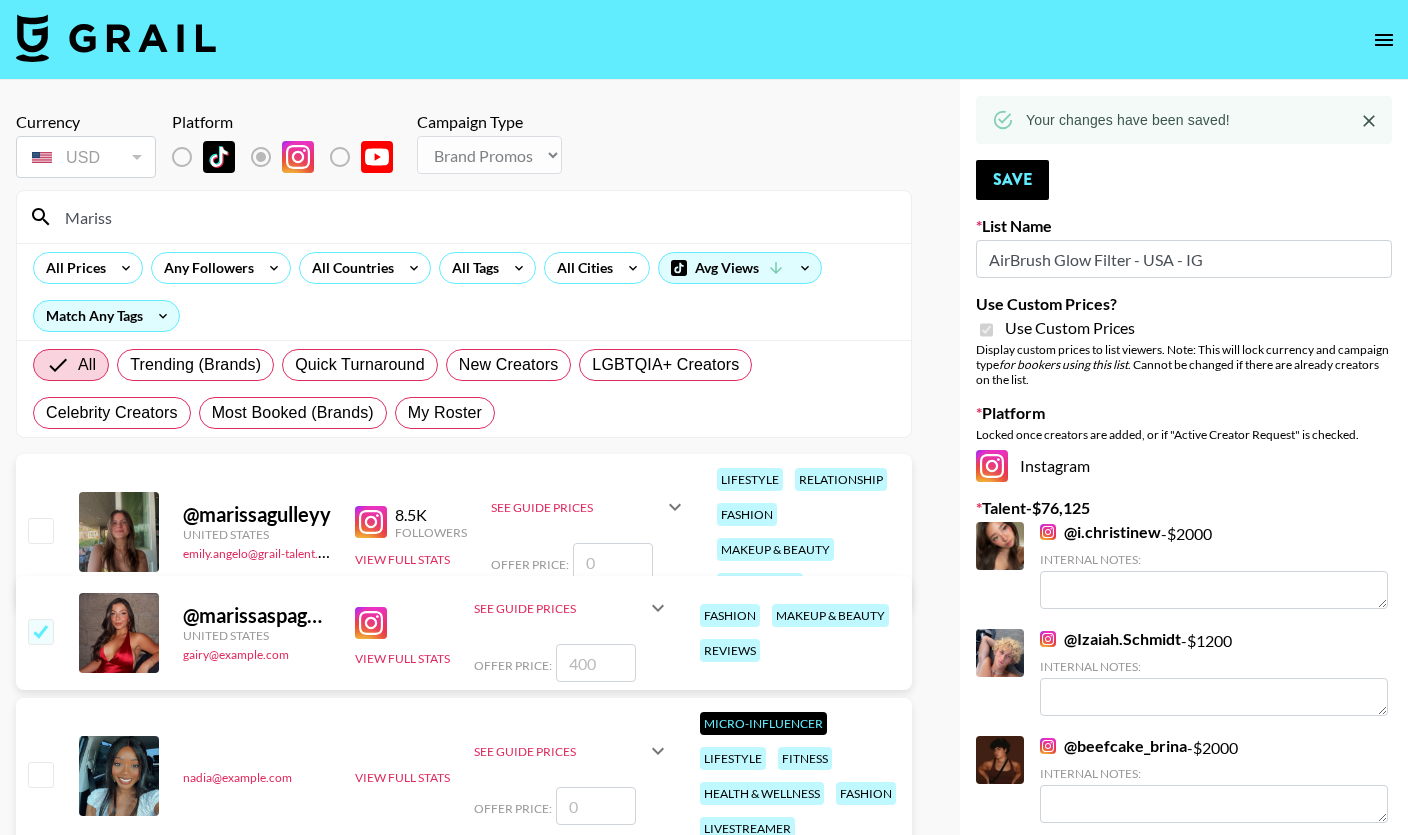 checkbox on "true" 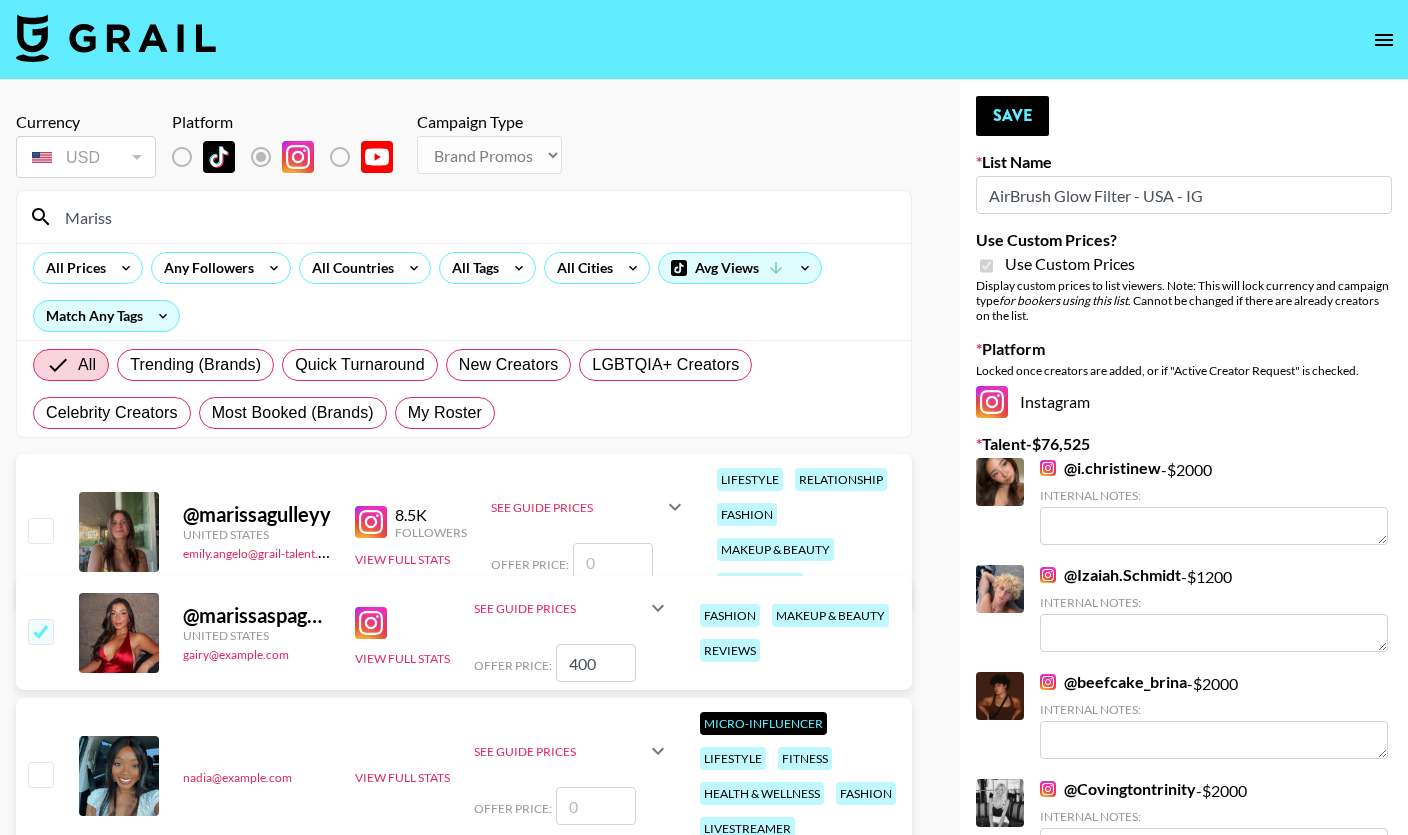 type on "400" 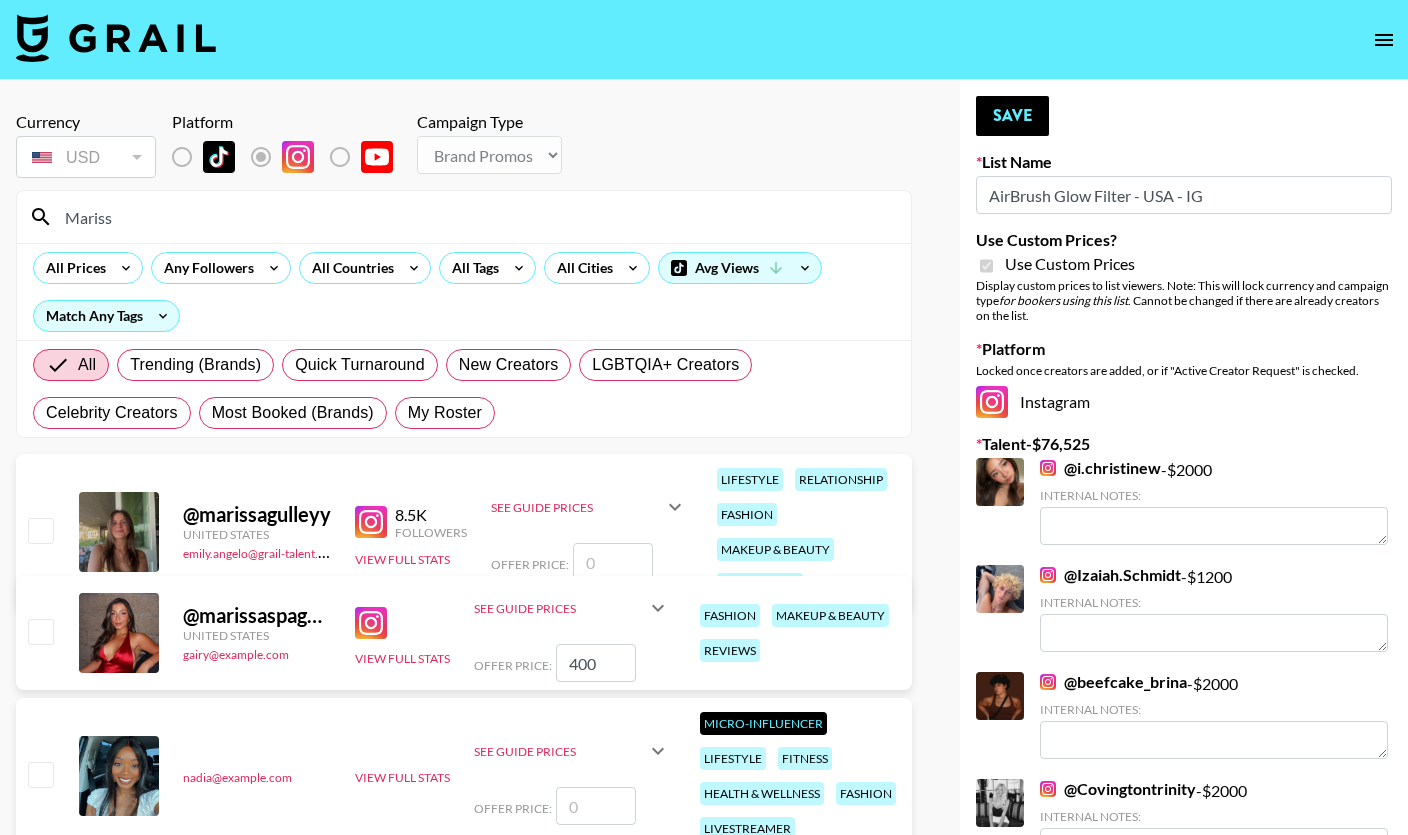 checkbox on "false" 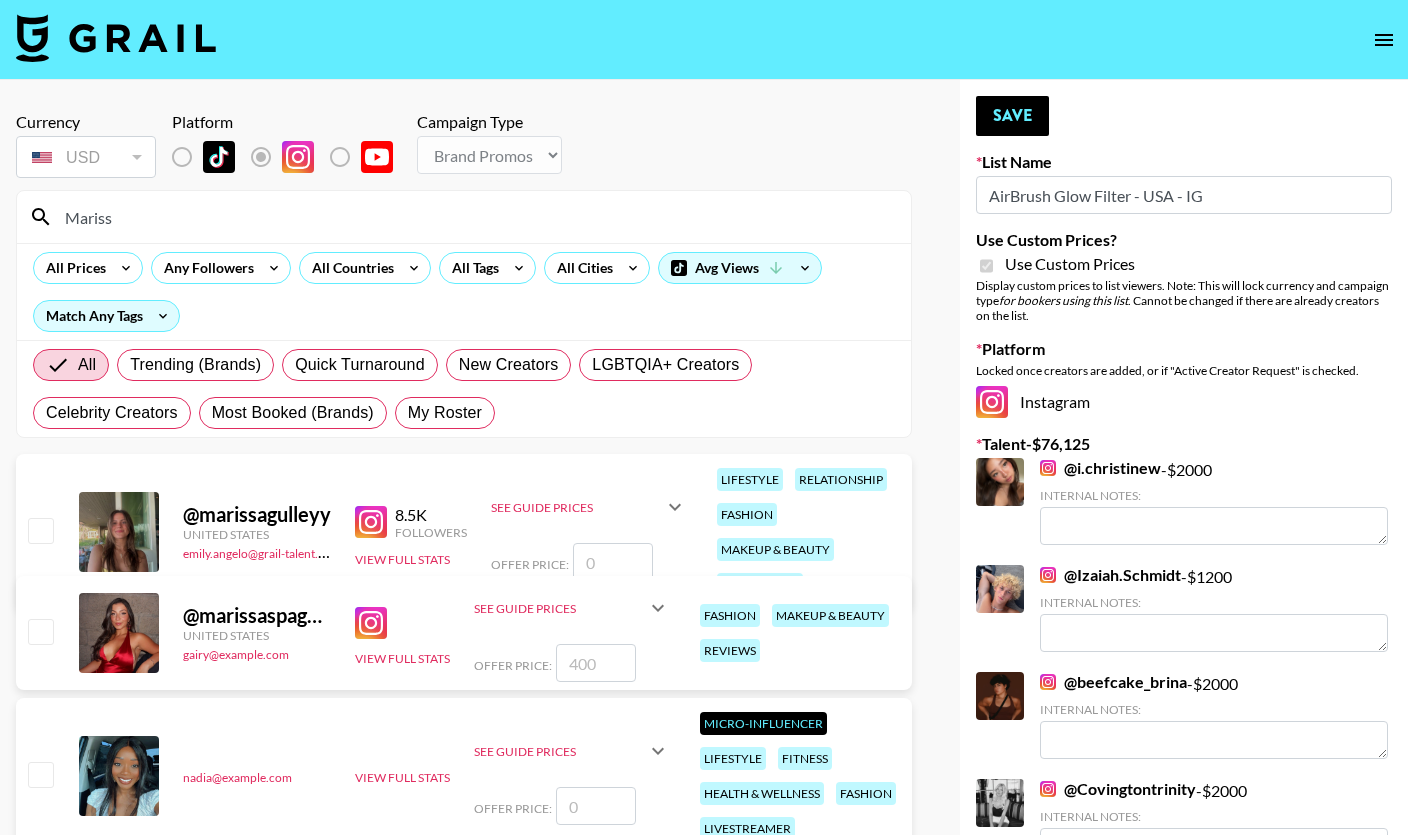 type on "2" 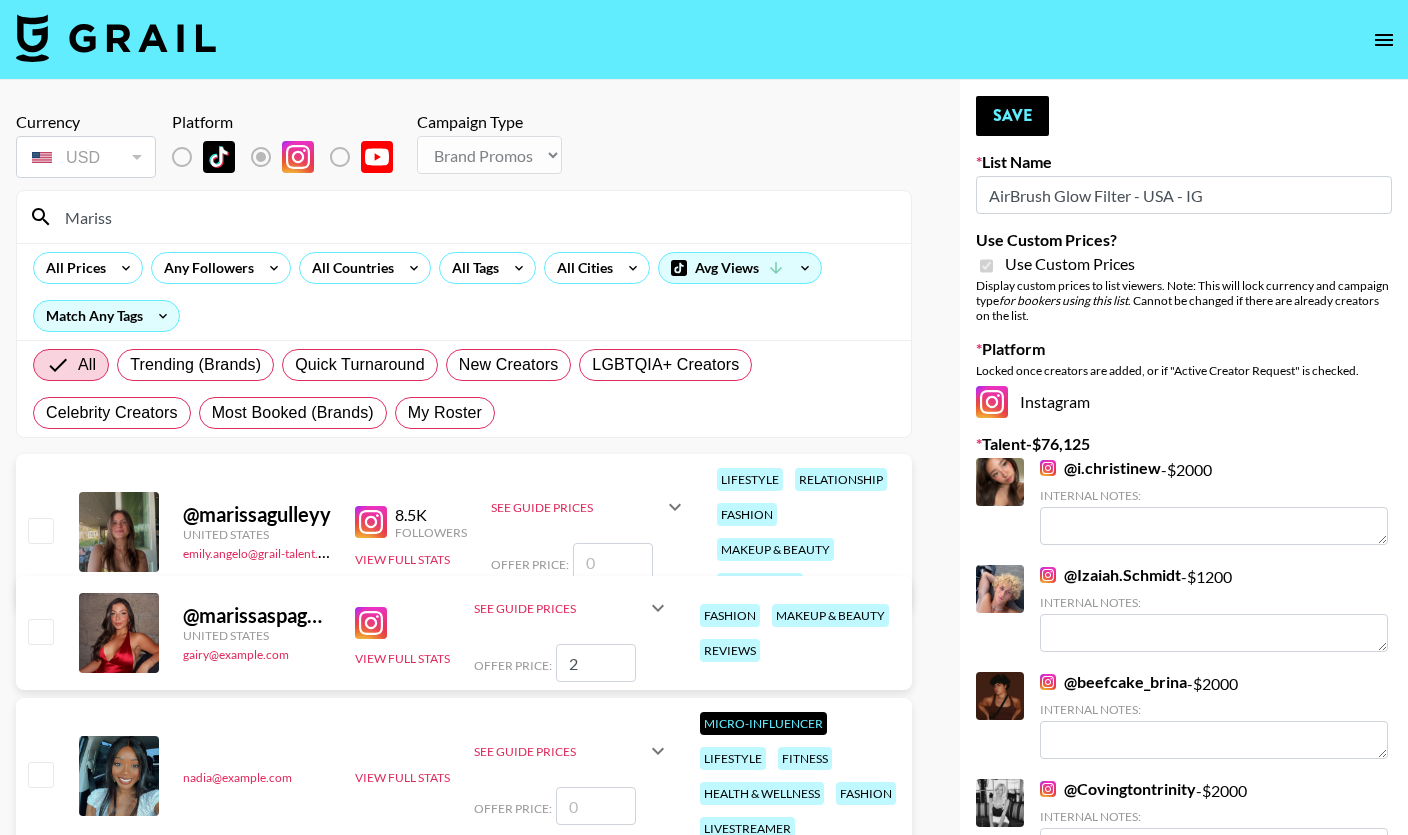checkbox on "true" 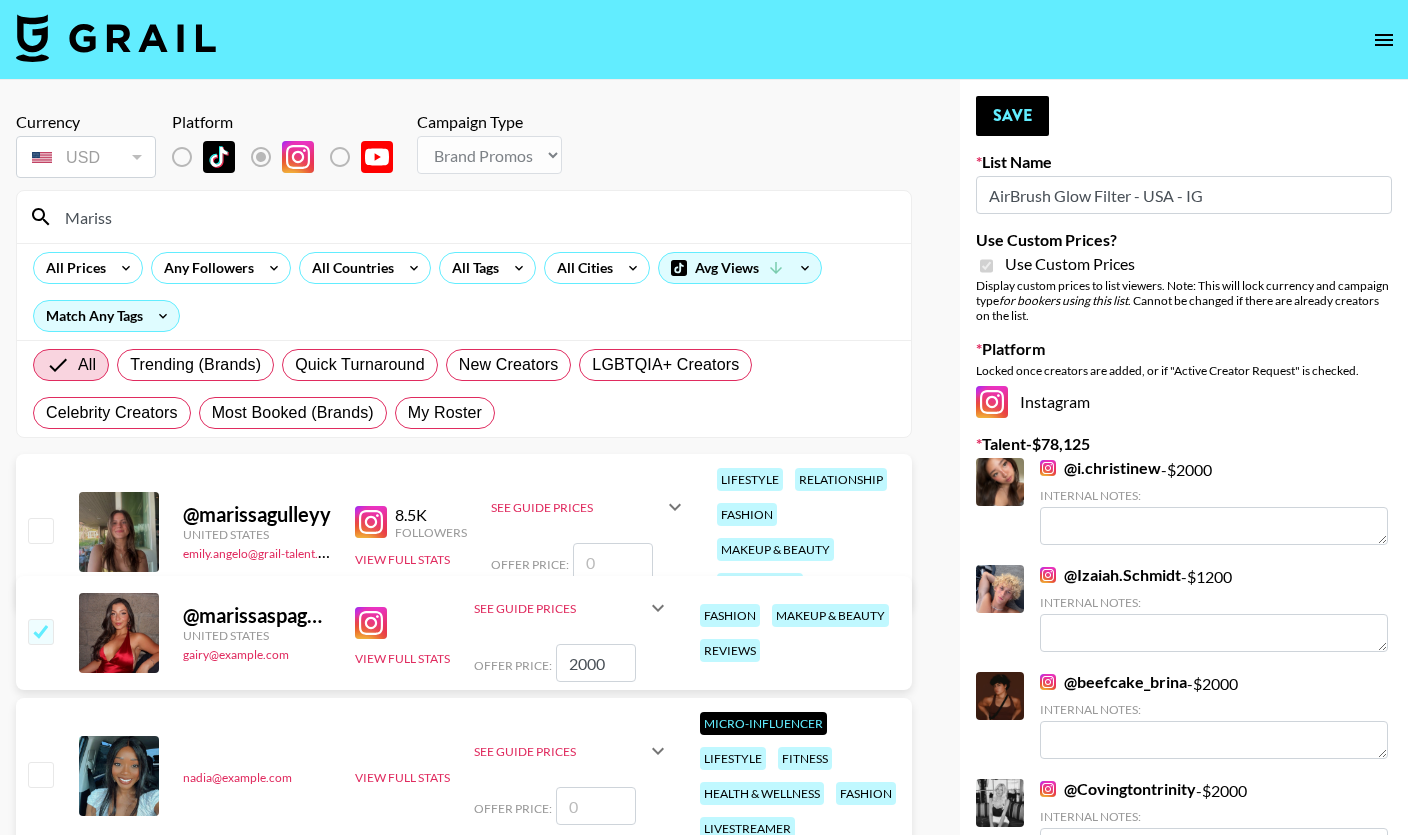 type on "2000" 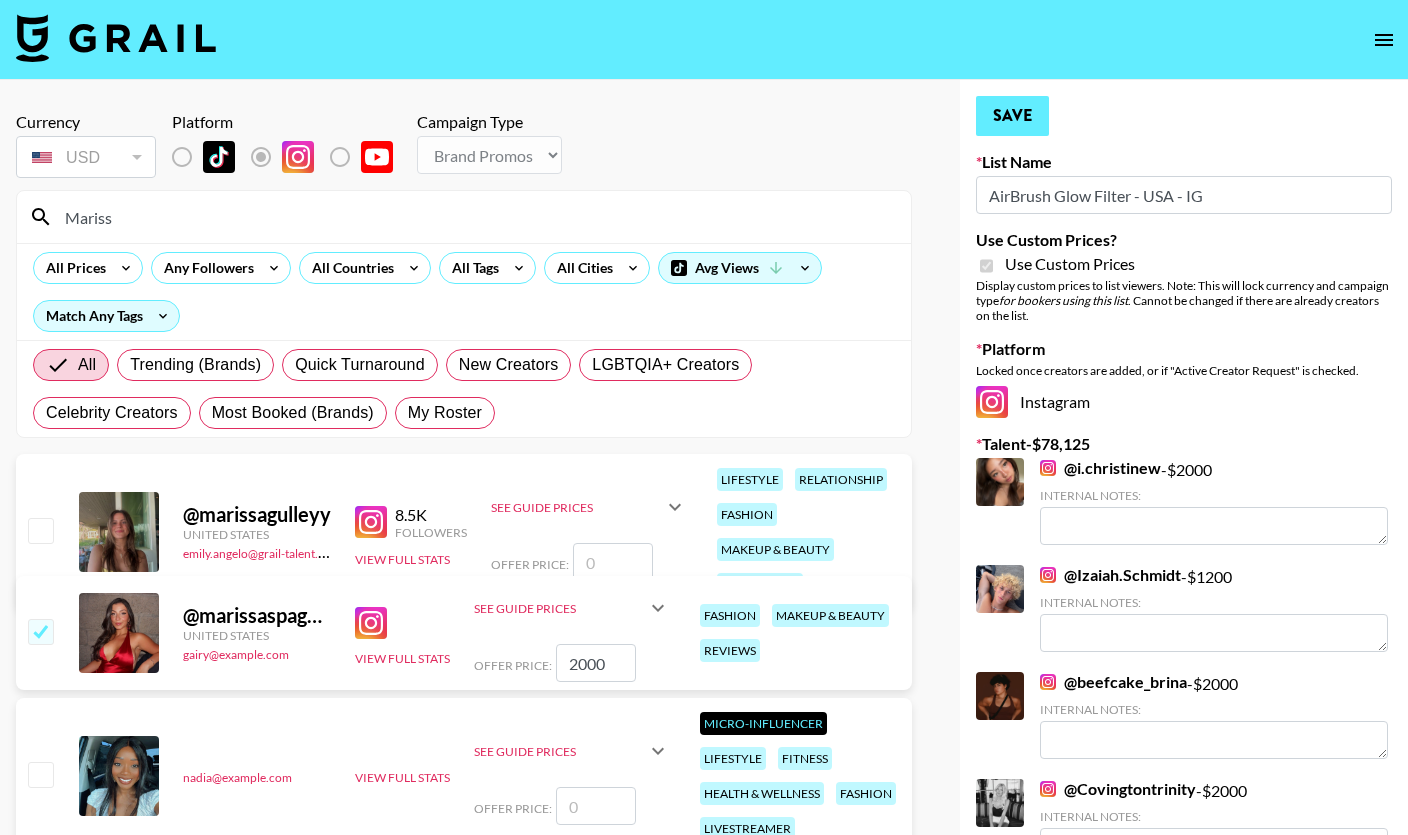 click on "Save" at bounding box center [1012, 116] 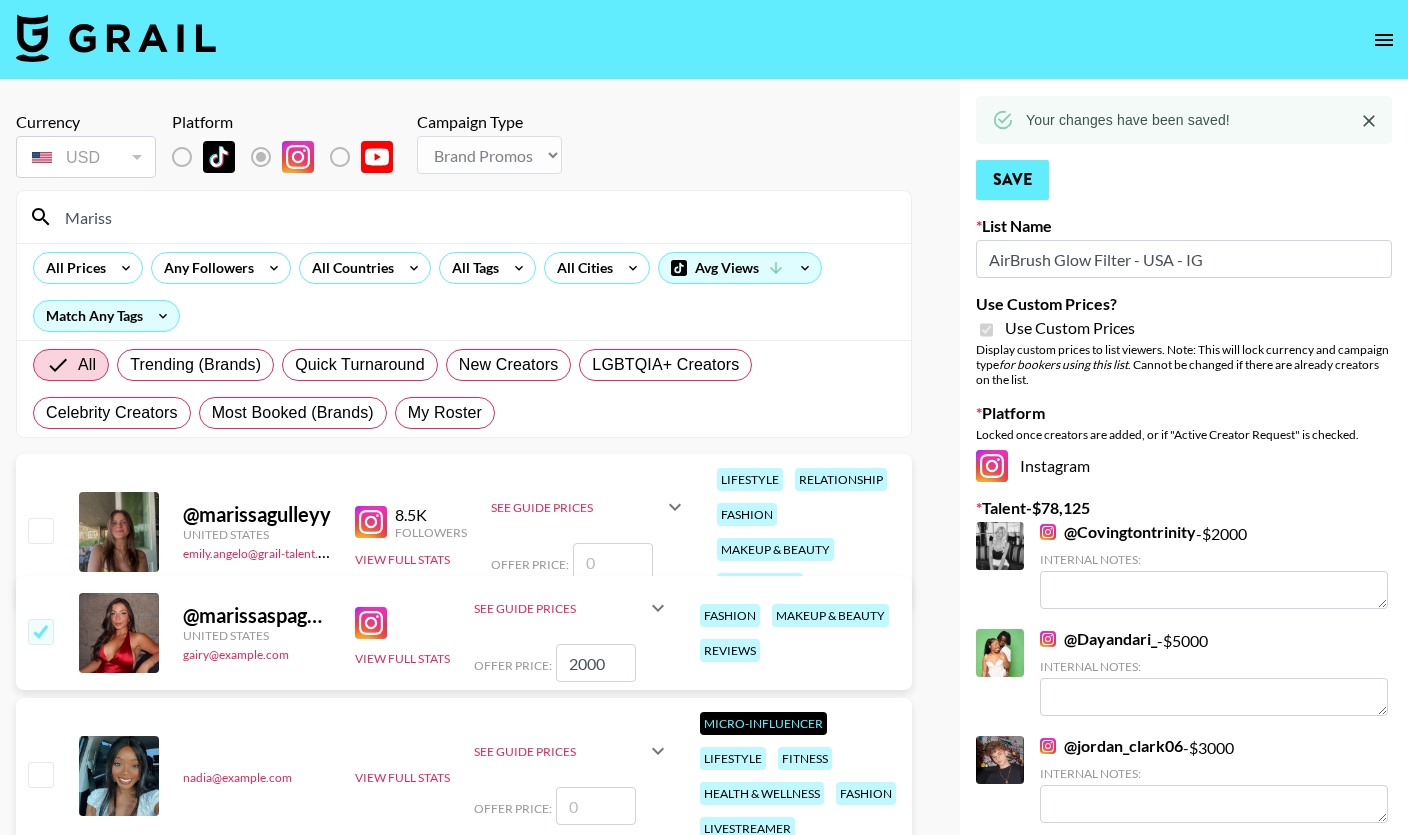 click on "Save" at bounding box center [1012, 180] 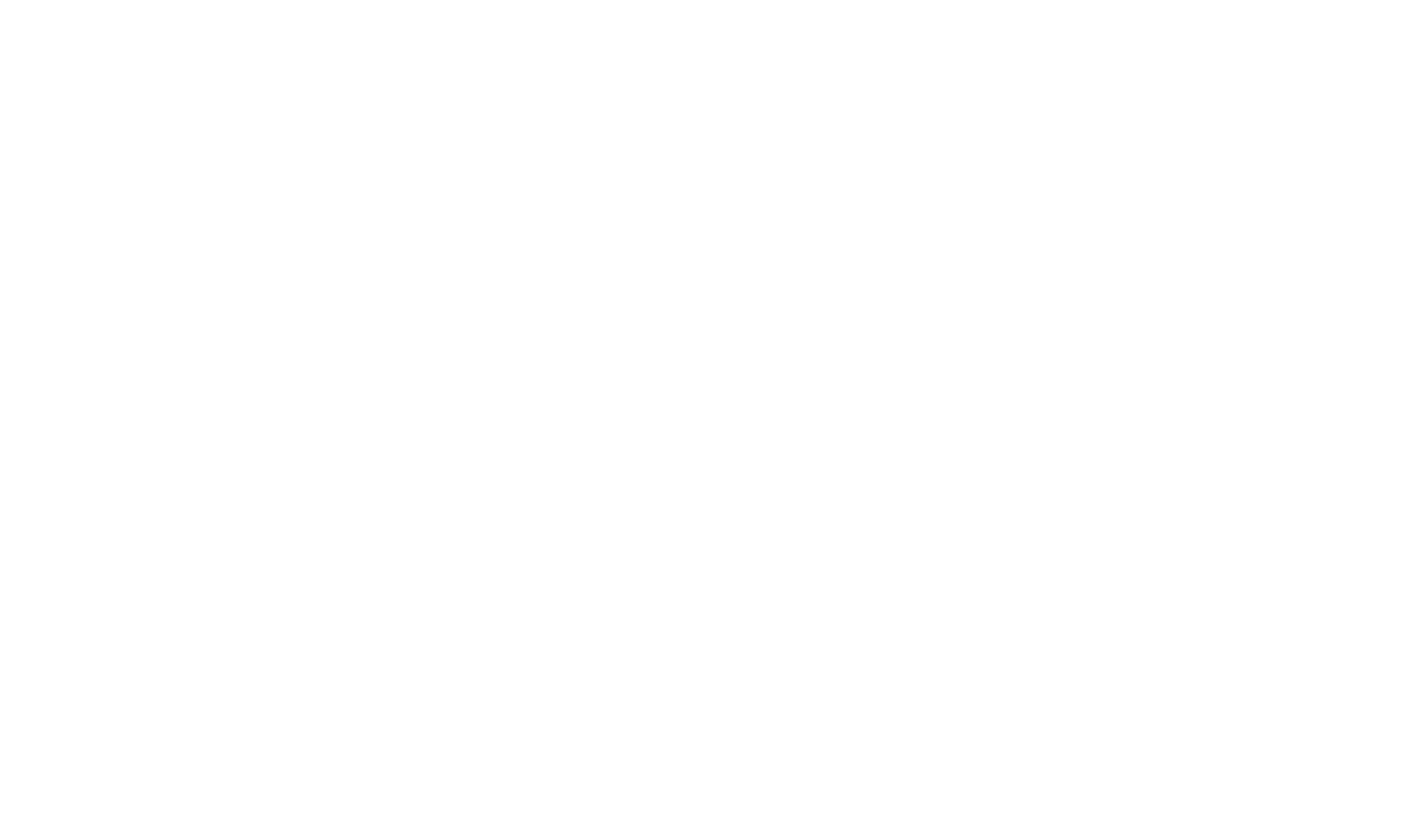 scroll, scrollTop: 0, scrollLeft: 0, axis: both 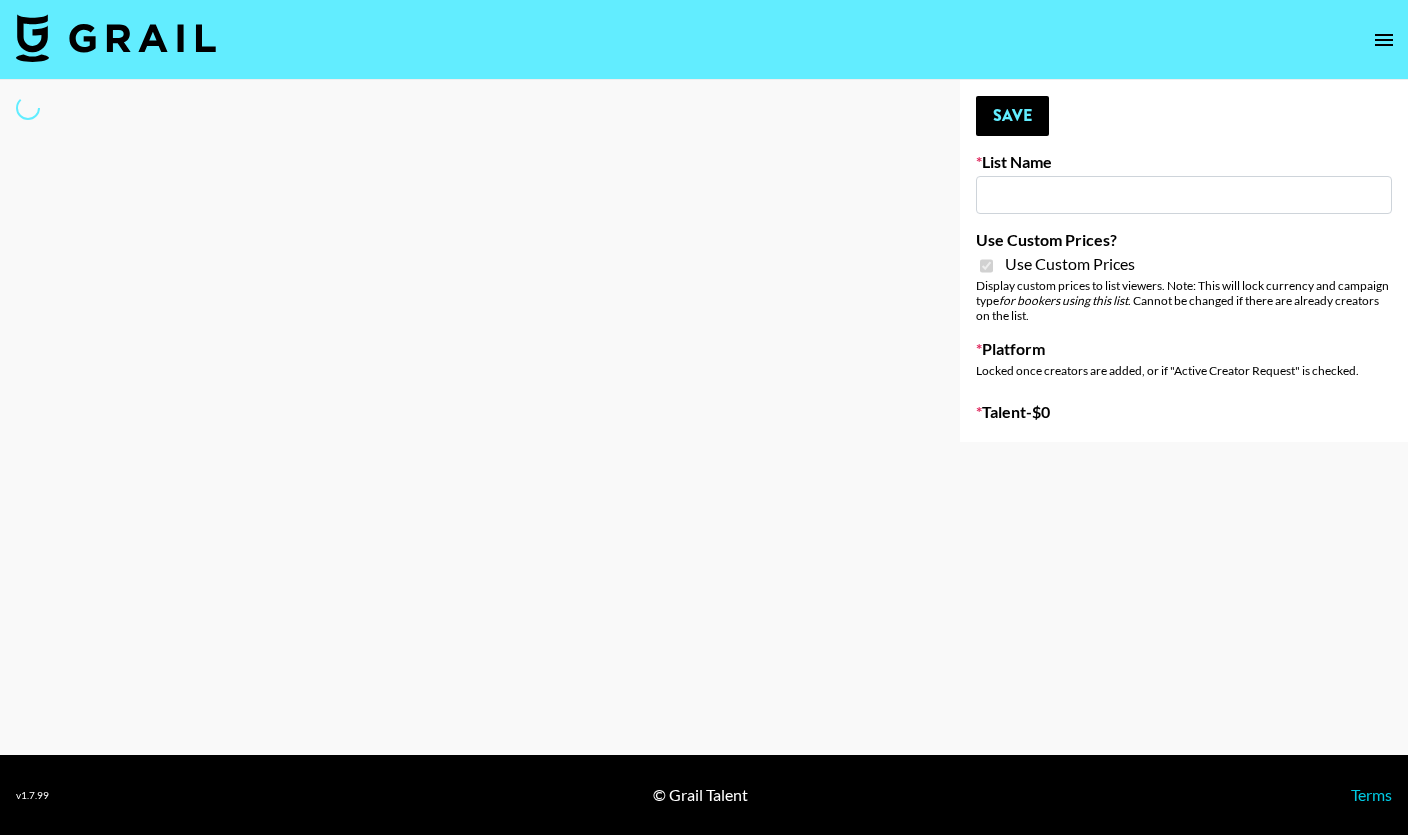 select on "Brand" 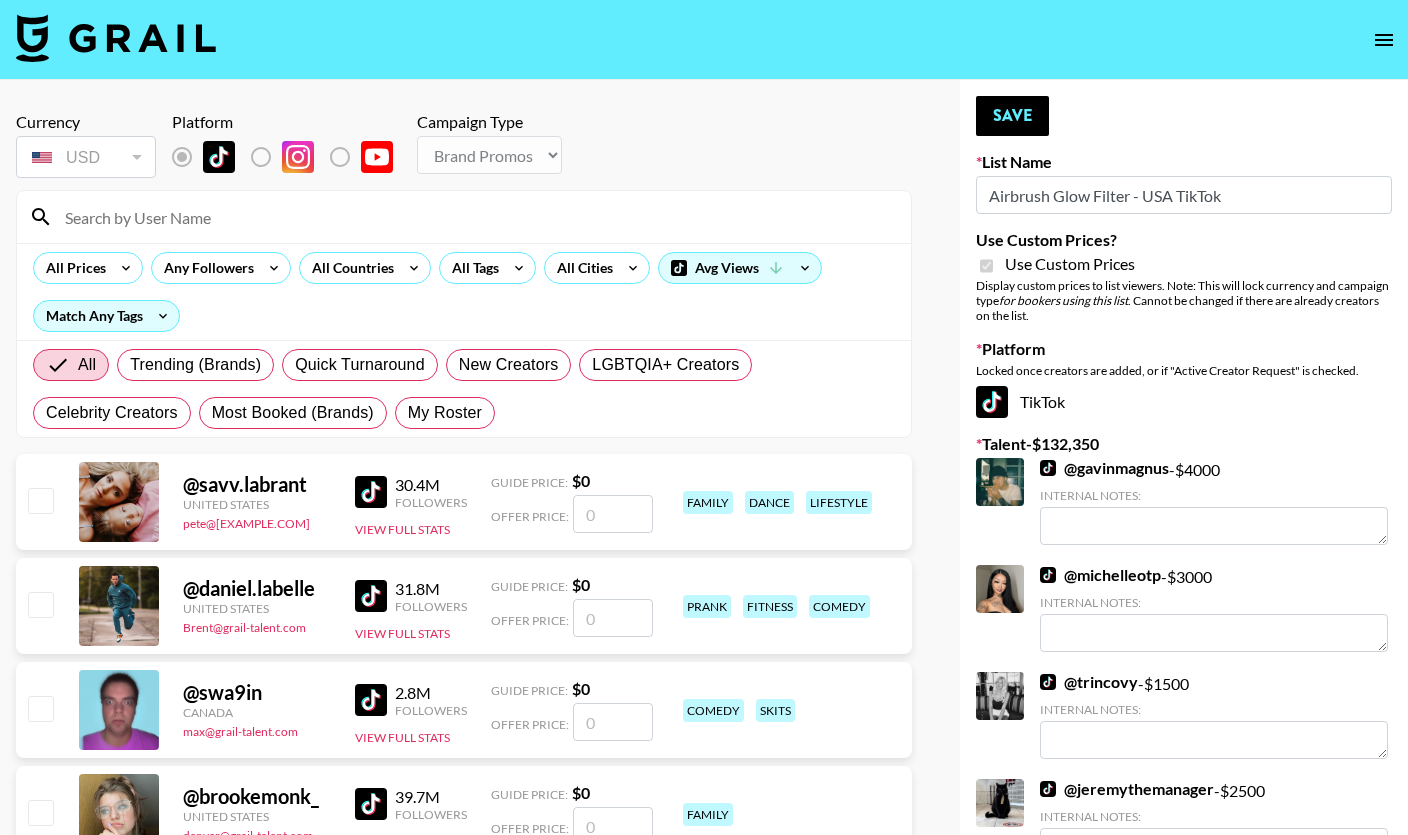 type on "Airbrush Glow Filter - USA TikTok" 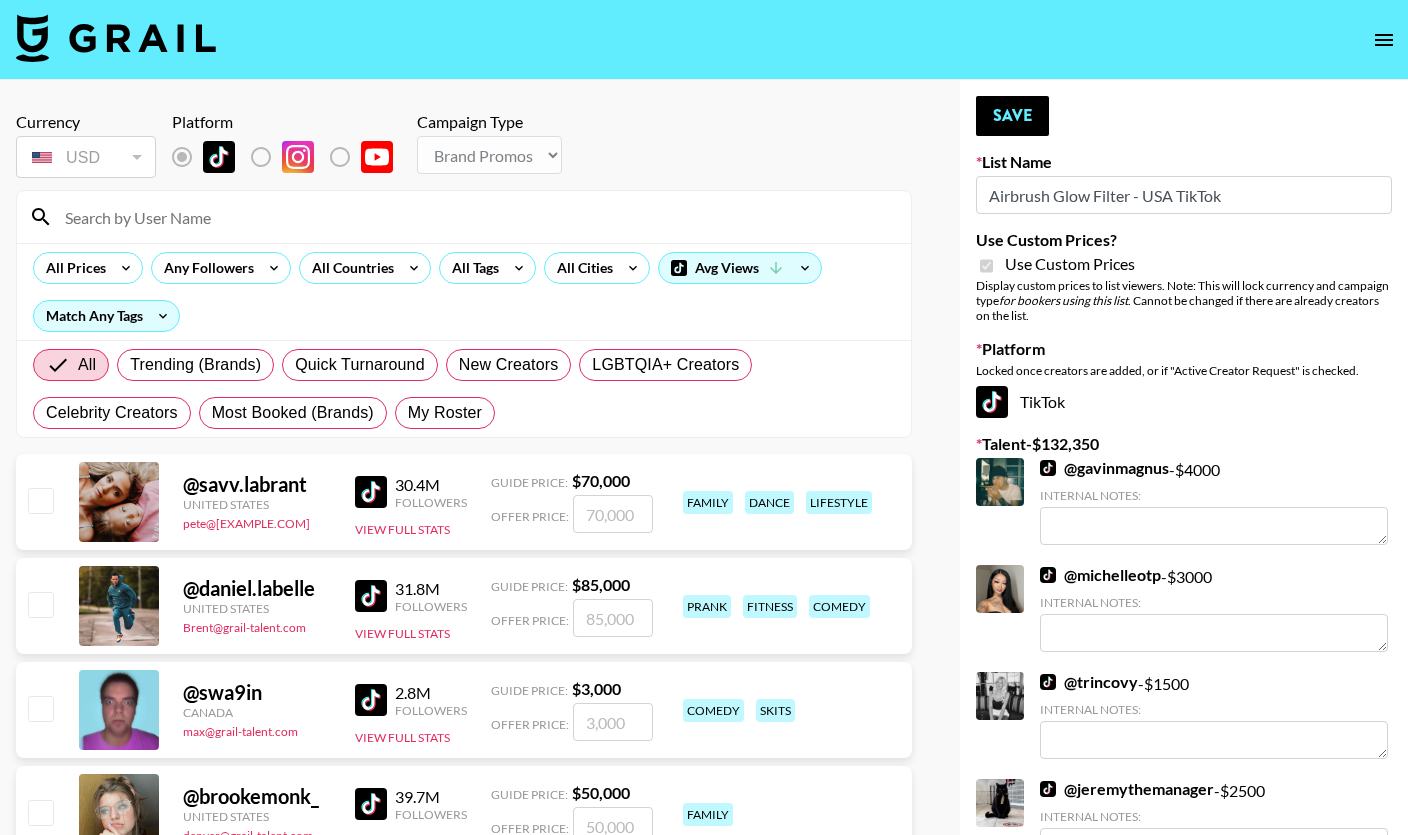 click at bounding box center [476, 217] 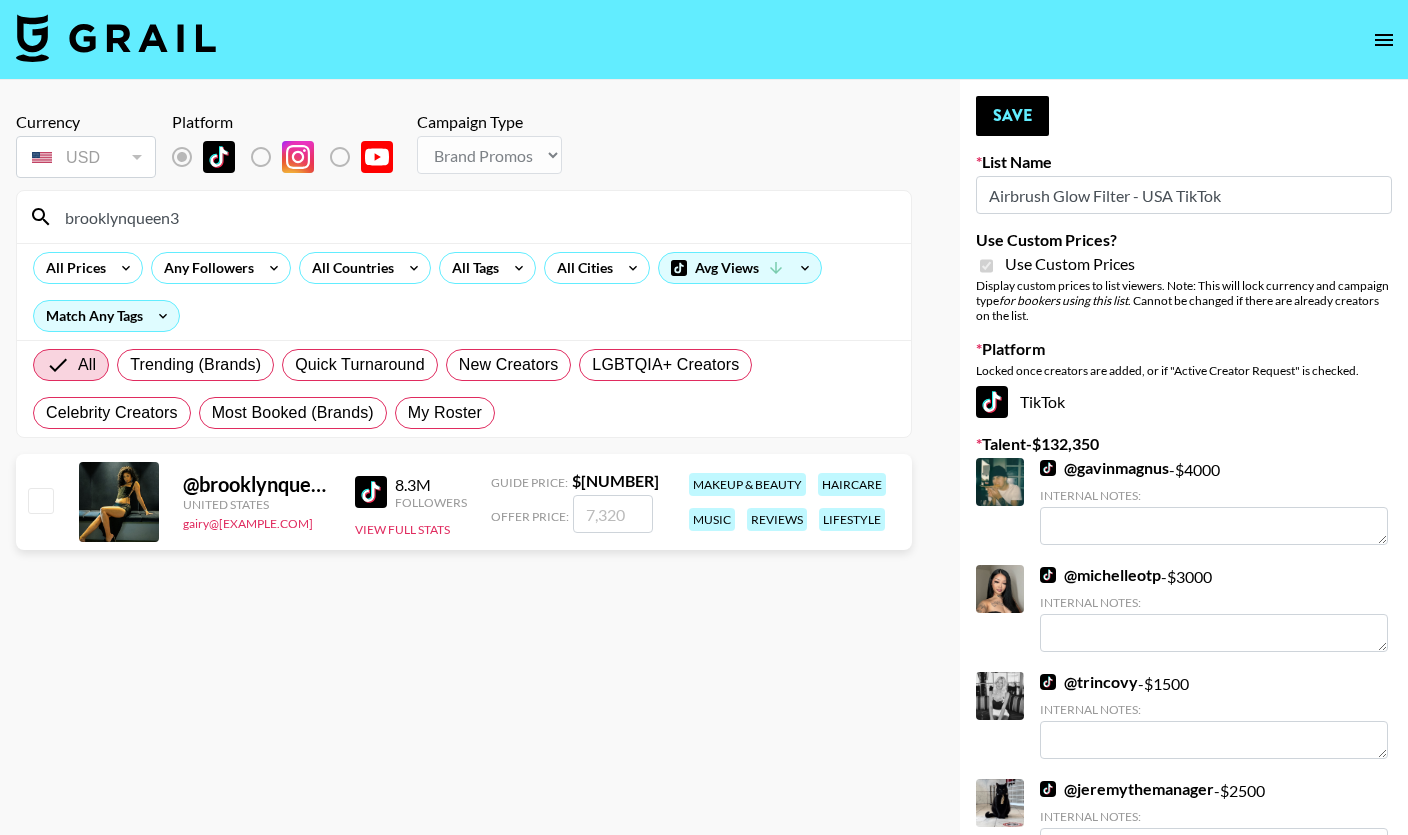 type on "brooklynqueen3" 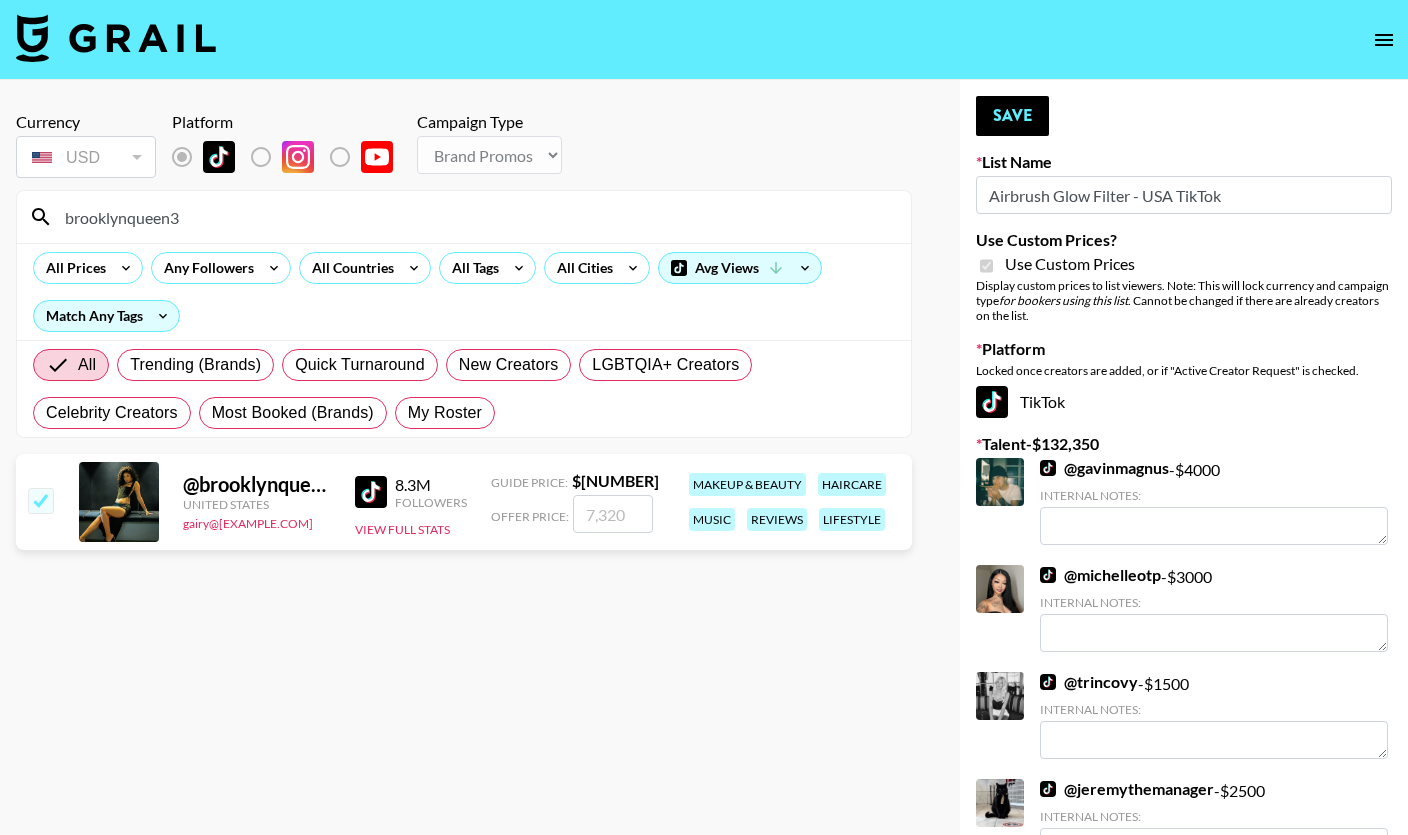 checkbox on "true" 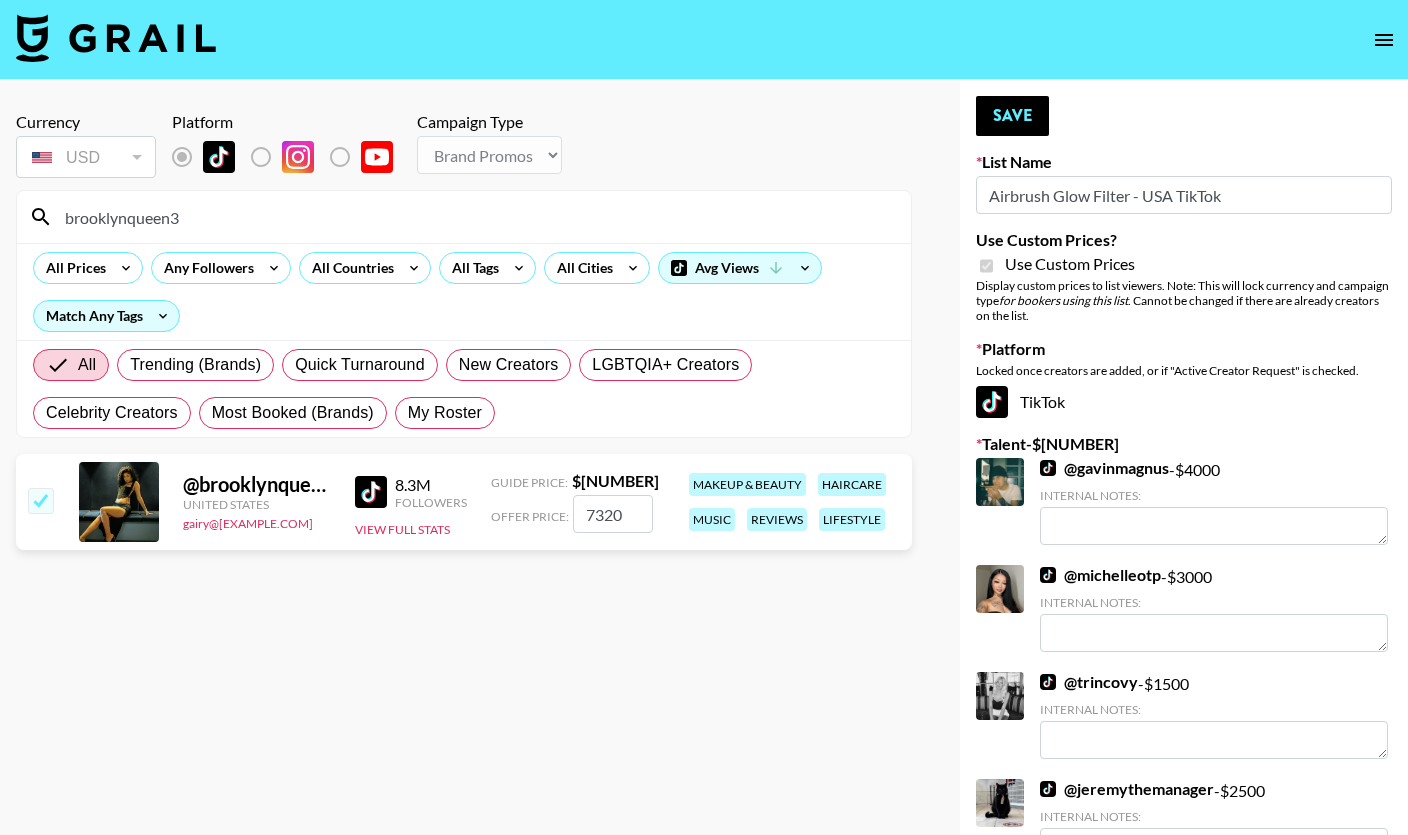 click on "7320" at bounding box center (613, 514) 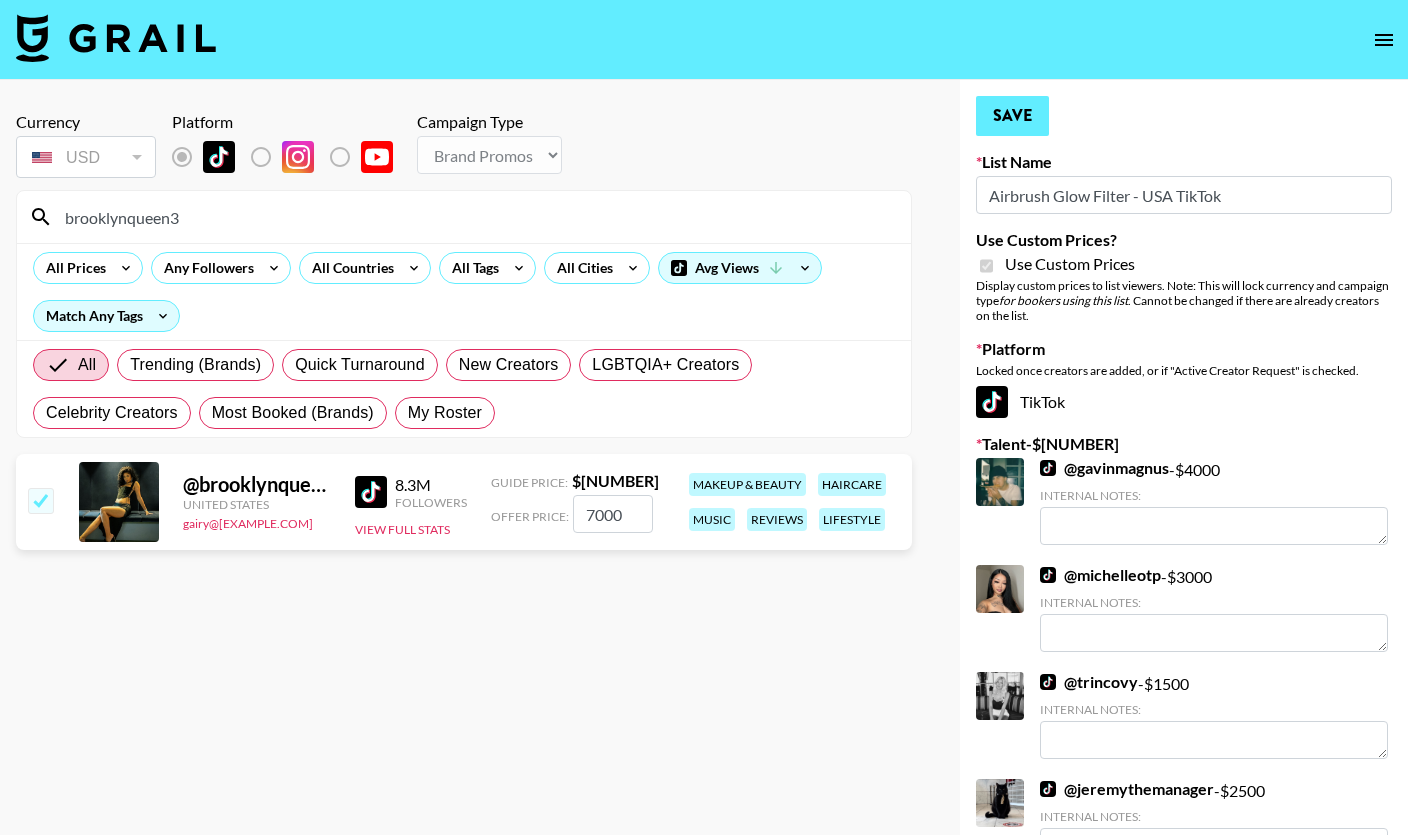type on "7000" 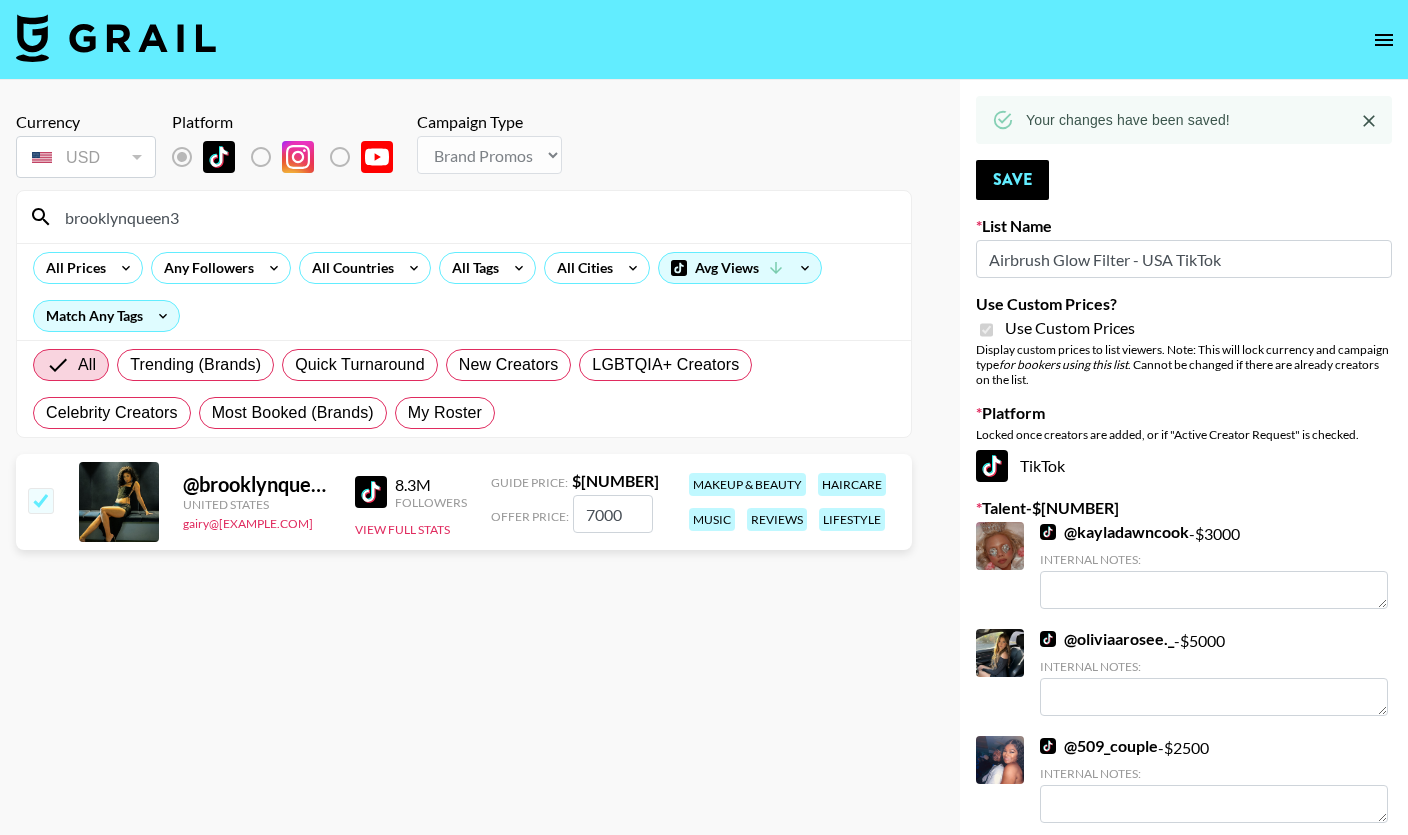 click on "brooklynqueen3" at bounding box center [464, 217] 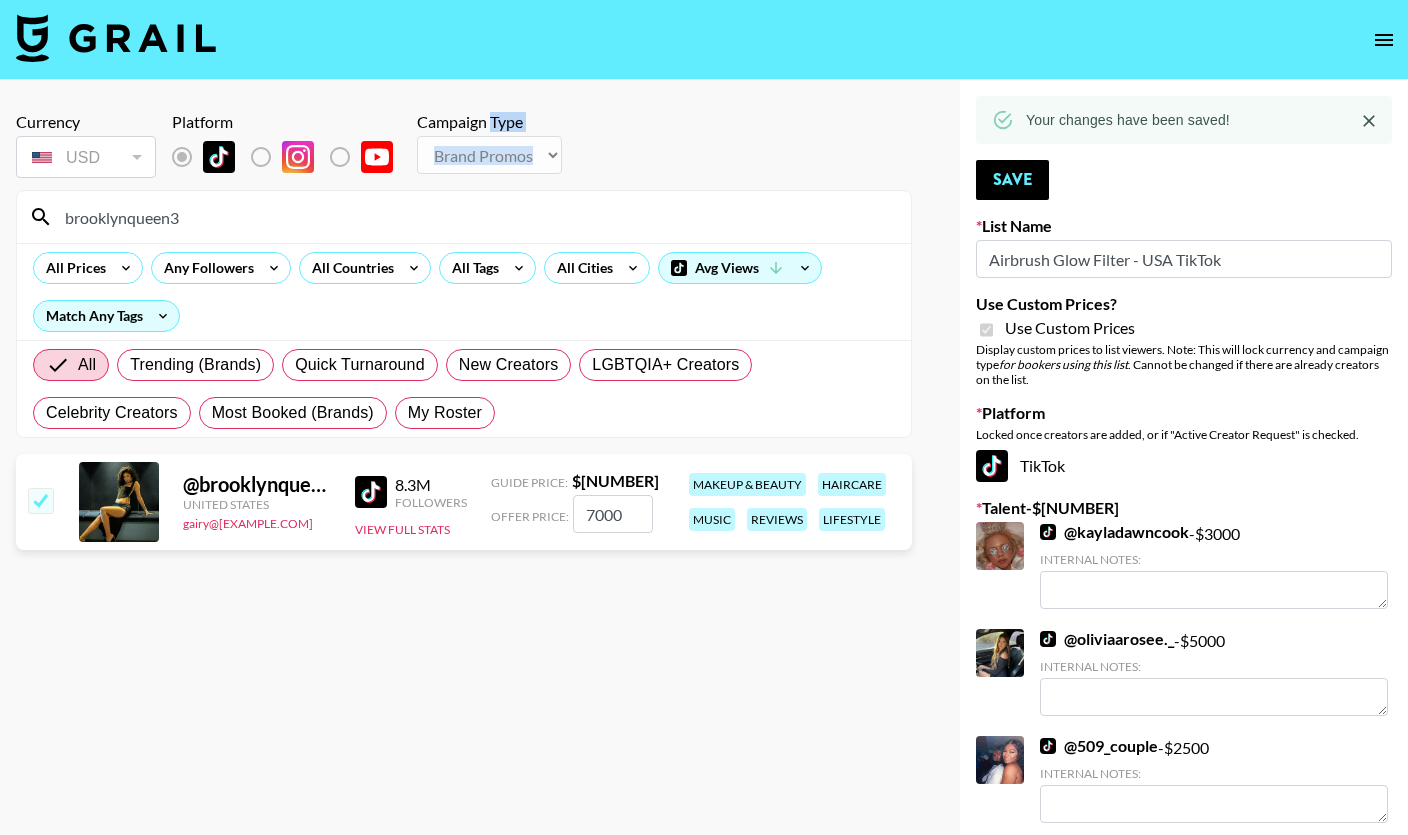 click on "brooklynqueen3" at bounding box center [464, 217] 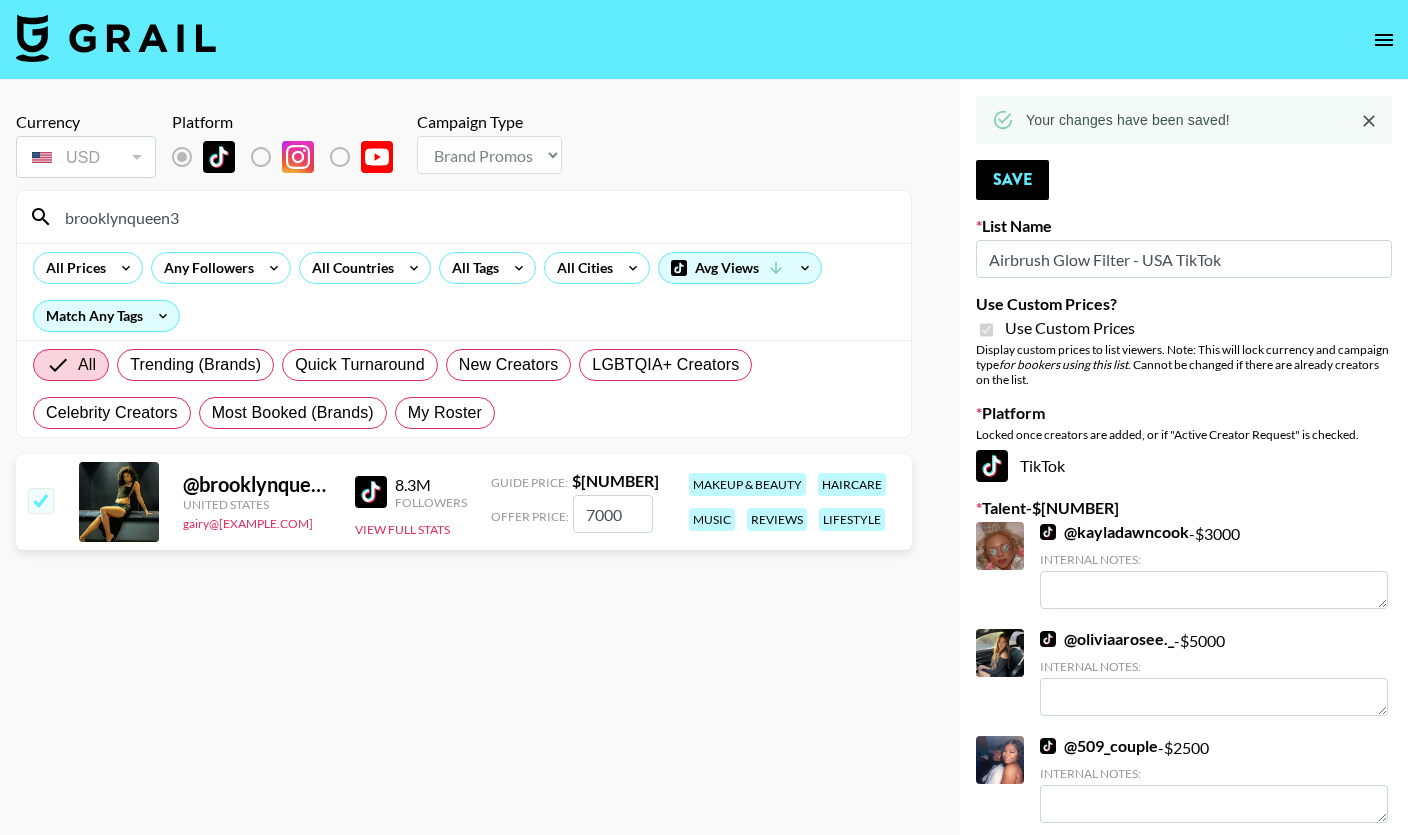 click on "brooklynqueen3" at bounding box center (476, 217) 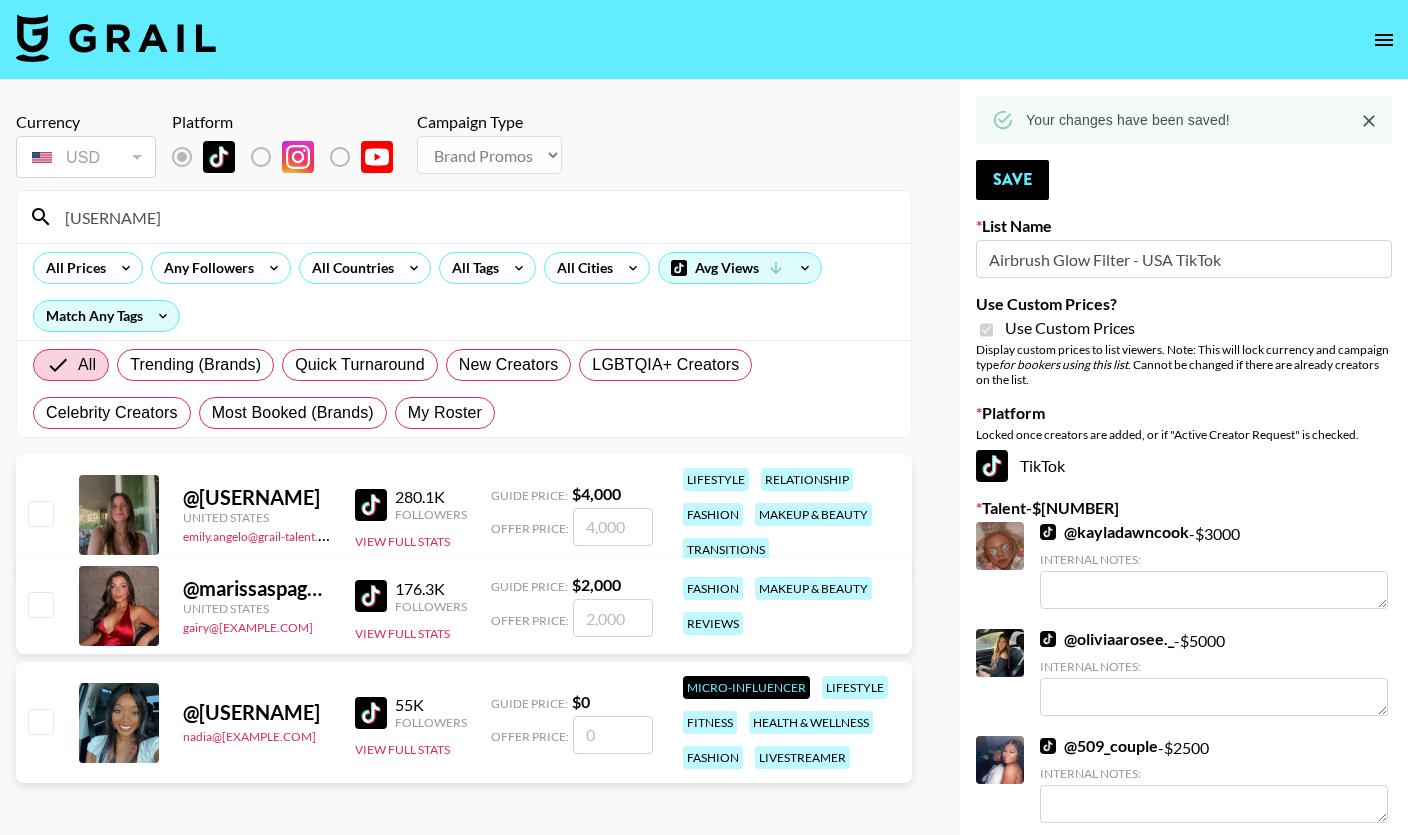 type on "[USERNAME]" 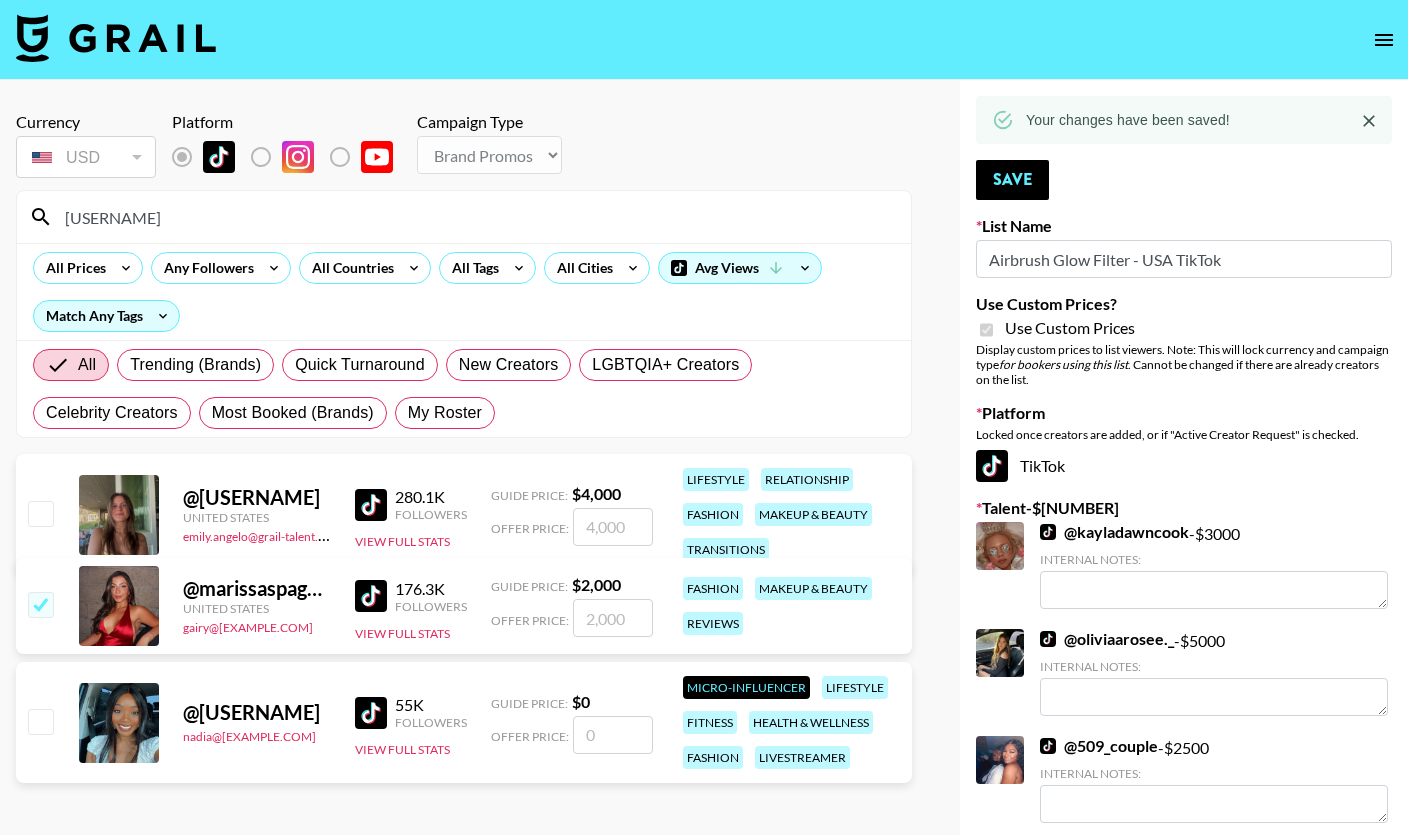 checkbox on "true" 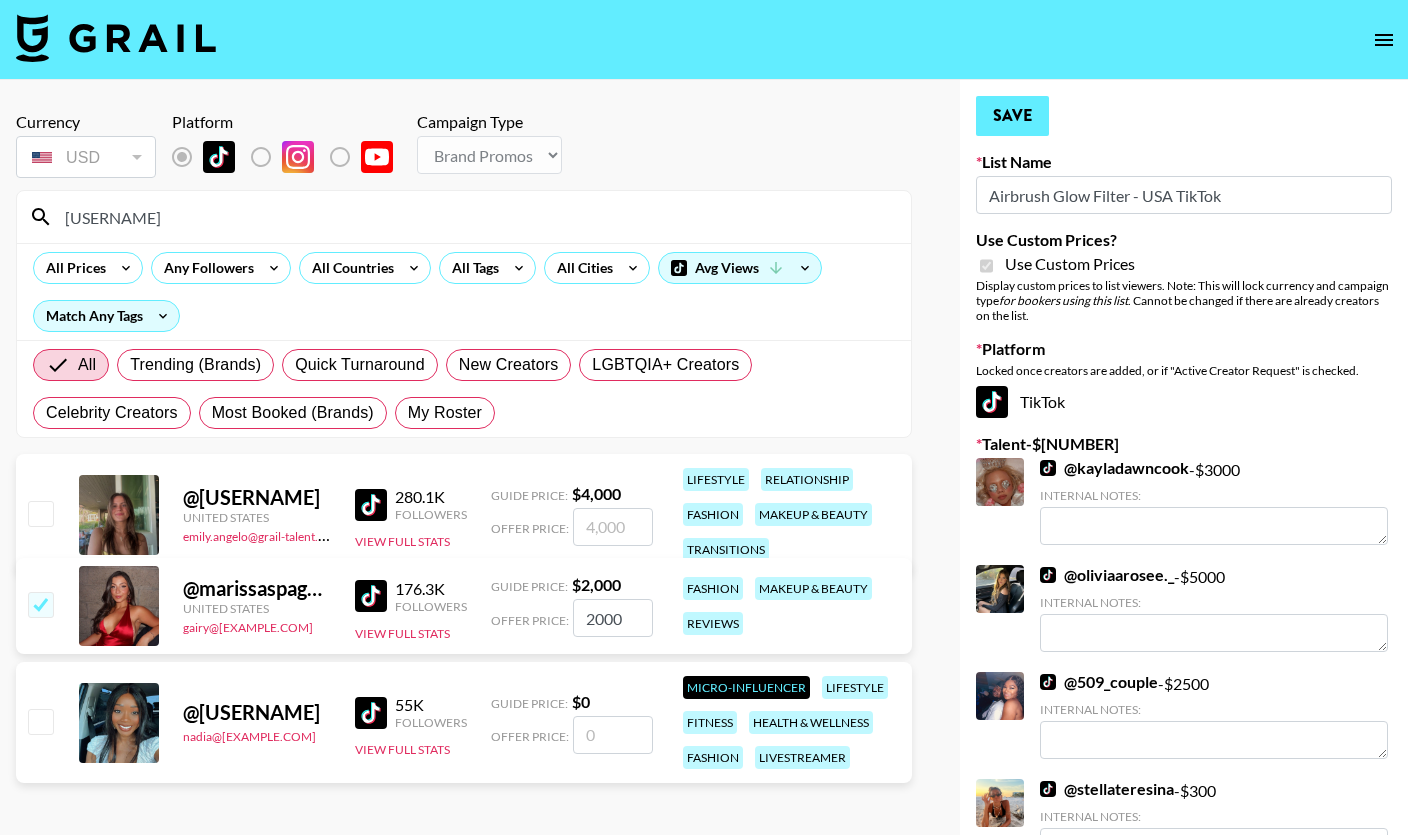 click on "Save" at bounding box center (1012, 116) 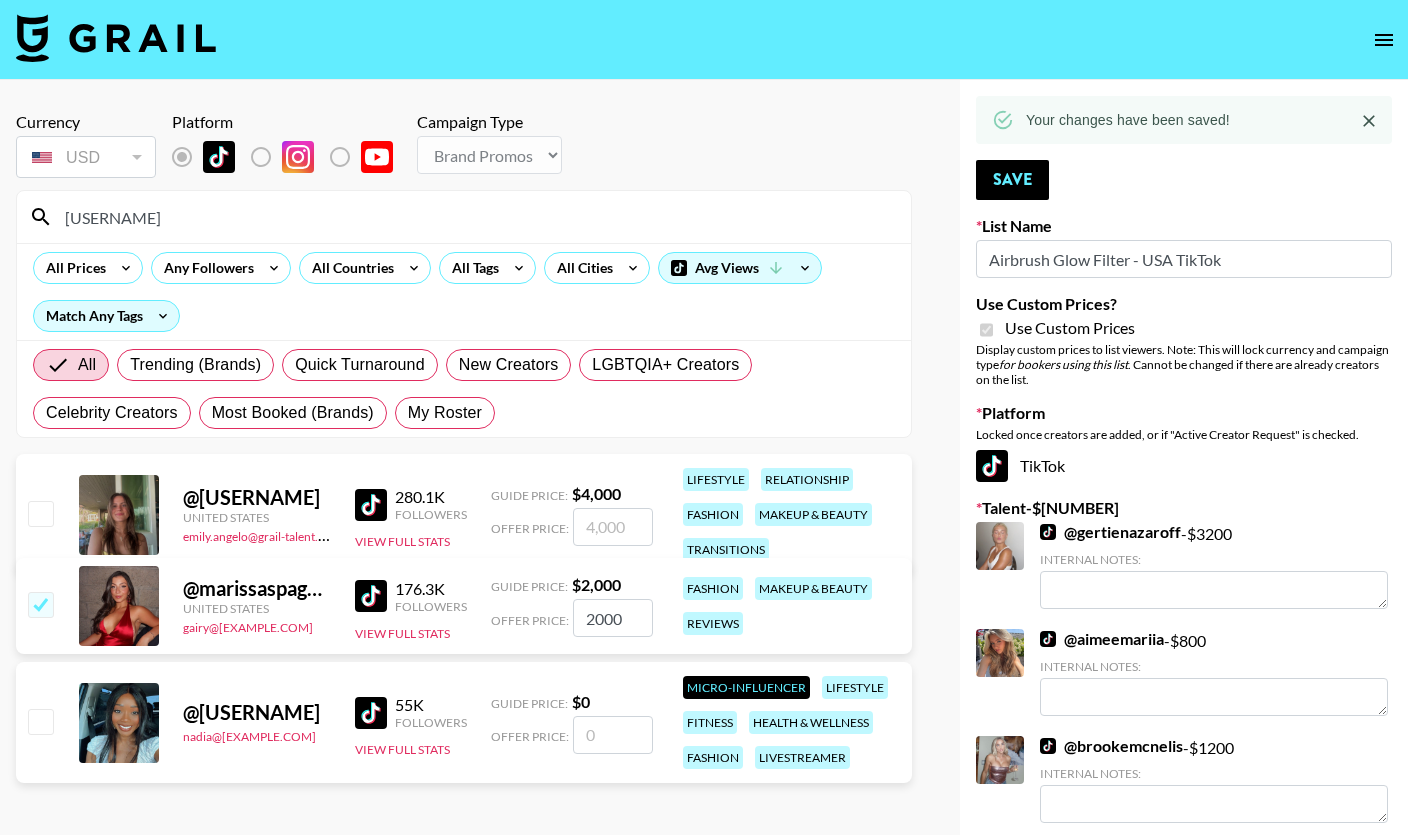click on "Your changes have been saved! Save List Name Airbrush Glow Filter - USA TikTok Use Custom Prices? Use Custom Prices Display custom prices to list viewers. Note: This will lock currency and campaign type  for bookers using this list . Cannot be changed if there are already creators on the list. Platform Locked once creators are added, or if "Active Creator Request" is checked.  TikTok Talent -  $ [PRICE] @ [USERNAME]  -  $ [PRICE] Internal Notes: @ [USERNAME]  -  $ [PRICE] Internal Notes: @ [USERNAME]  -  $ [PRICE] Internal Notes: @ [USERNAME]  -  $ [PRICE] Internal Notes: @ [USERNAME]  -  $ [PRICE] Internal Notes: @ [USERNAME]  -  $ [PRICE] Internal Notes: @ [USERNAME]  -  $ [PRICE] Internal Notes: Negotiable @ [USERNAME]  -  $ [PRICE] Internal Notes: @ [USERNAME]  -  $ [PRICE] Internal Notes: @ [USERNAME]  -  $ [PRICE] Internal Notes: @ [USERNAME]  -  $ [PRICE] Internal Notes: @ [USERNAME]  -  $ [PRICE] Internal Notes: @ [USERNAME]  -  $ [PRICE] Internal Notes: @ [USERNAME]  -  $ [PRICE] @  -  $ @" at bounding box center (1184, 2556) 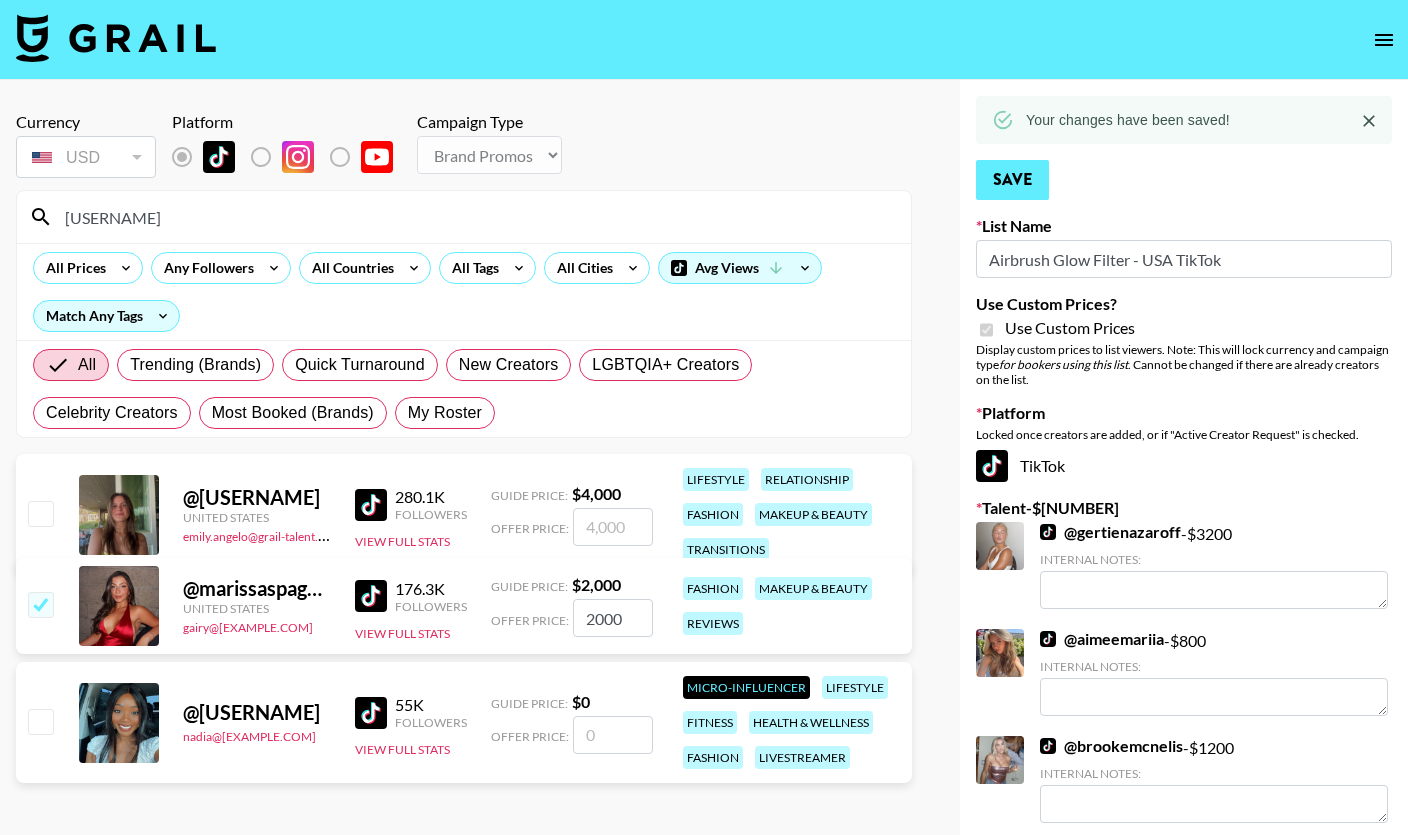 click on "Save" at bounding box center (1012, 180) 